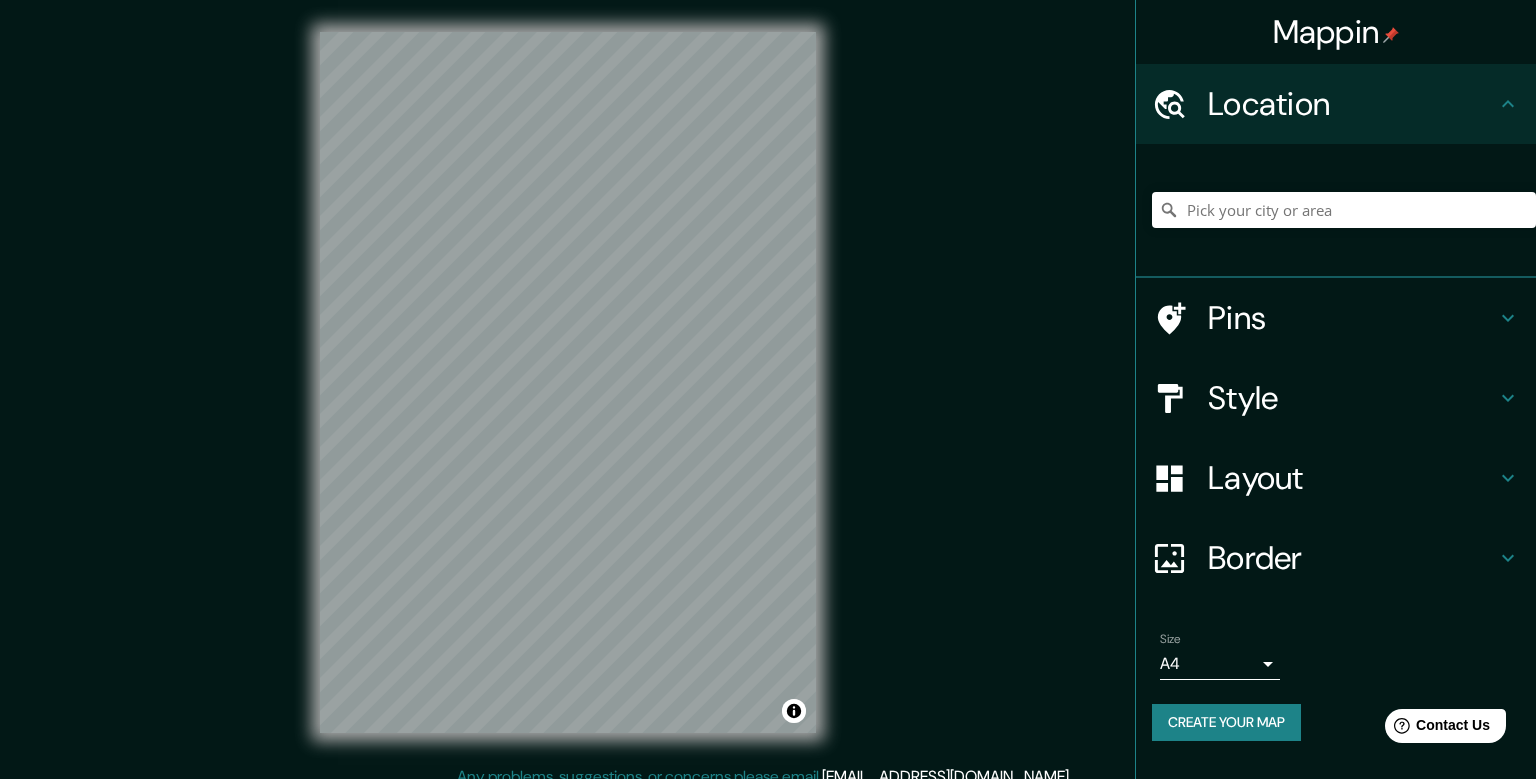 scroll, scrollTop: 0, scrollLeft: 0, axis: both 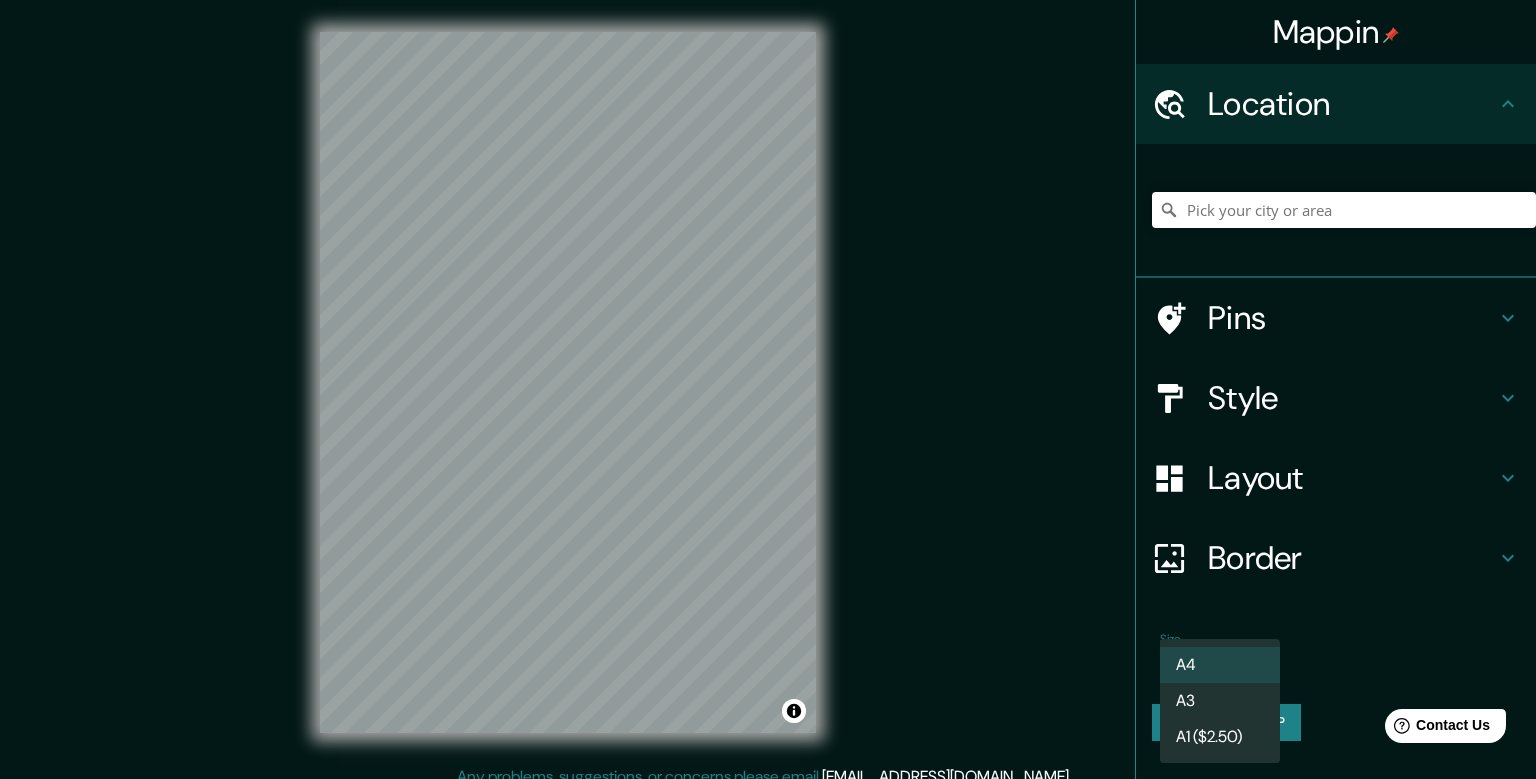 click at bounding box center (768, 389) 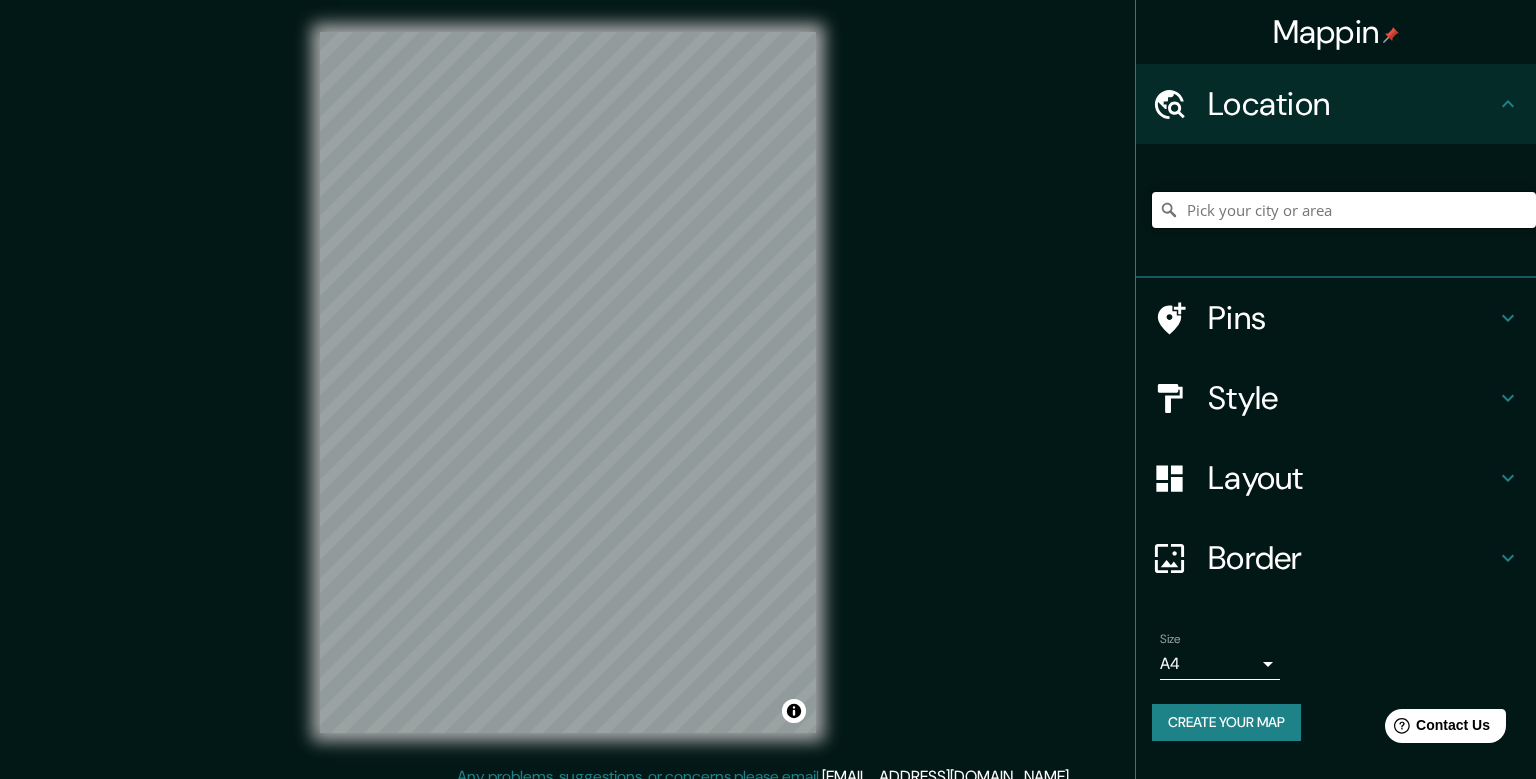 click at bounding box center [1344, 210] 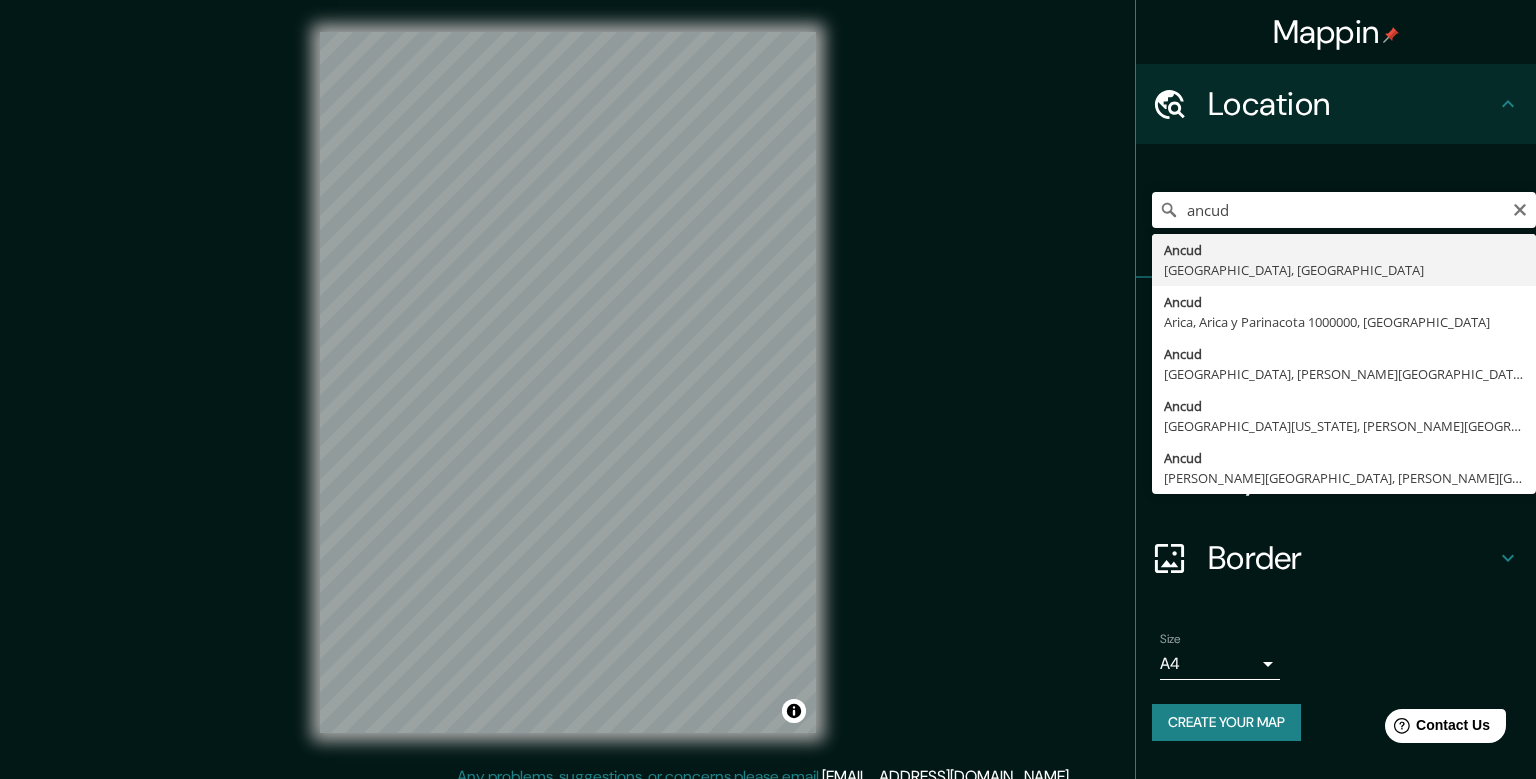 type on "Ancud, [GEOGRAPHIC_DATA], [GEOGRAPHIC_DATA]" 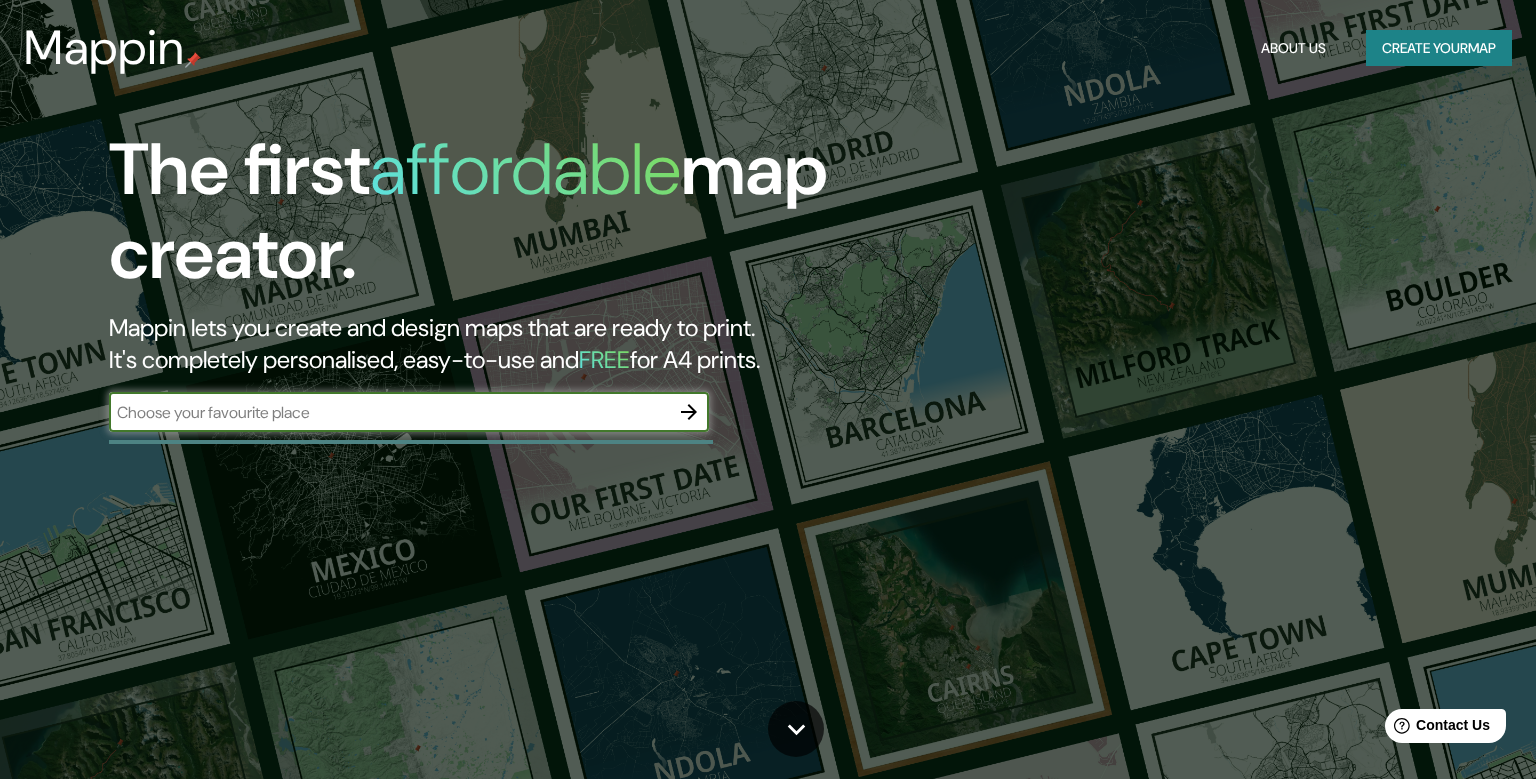 scroll, scrollTop: 0, scrollLeft: 0, axis: both 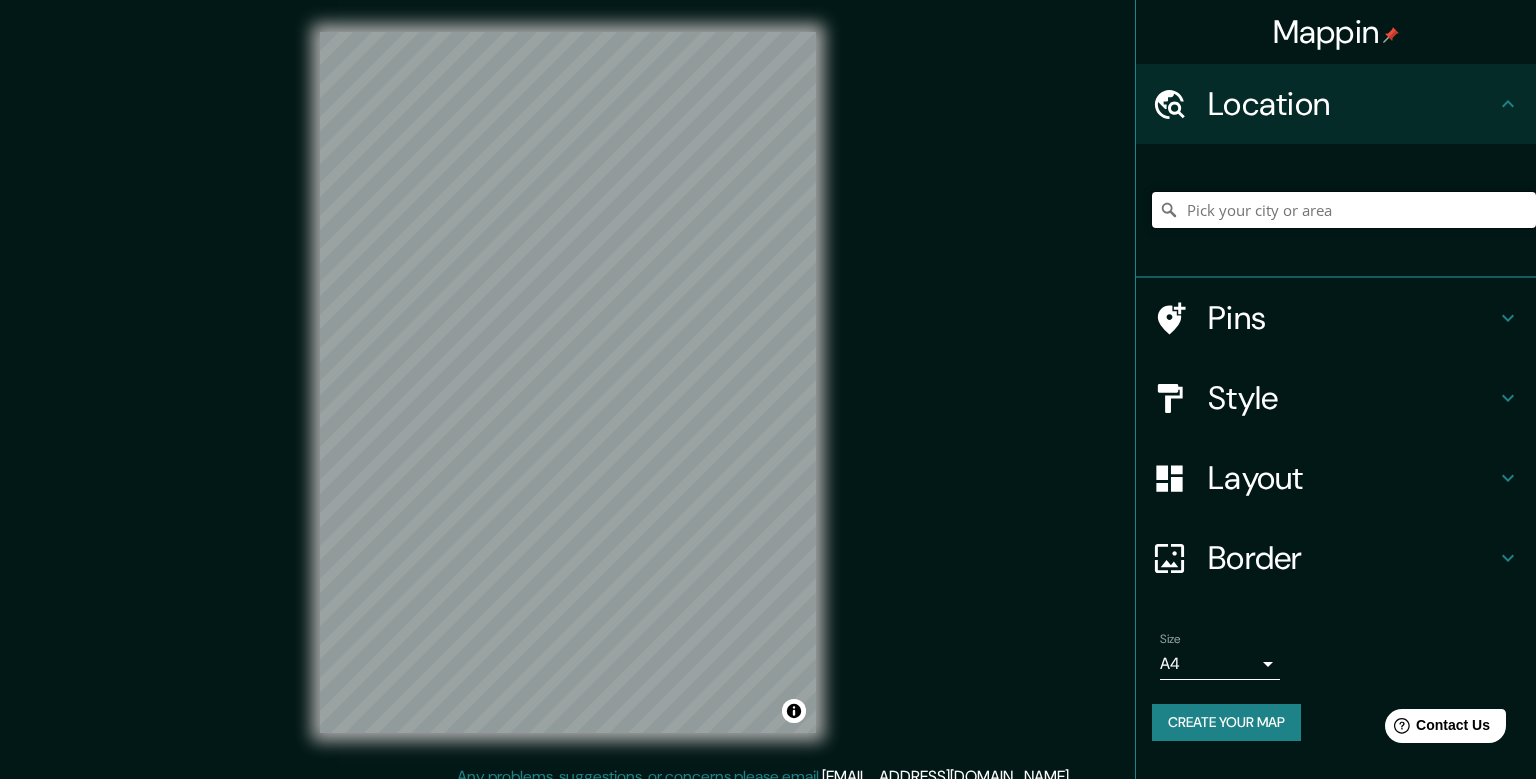 click at bounding box center [1344, 210] 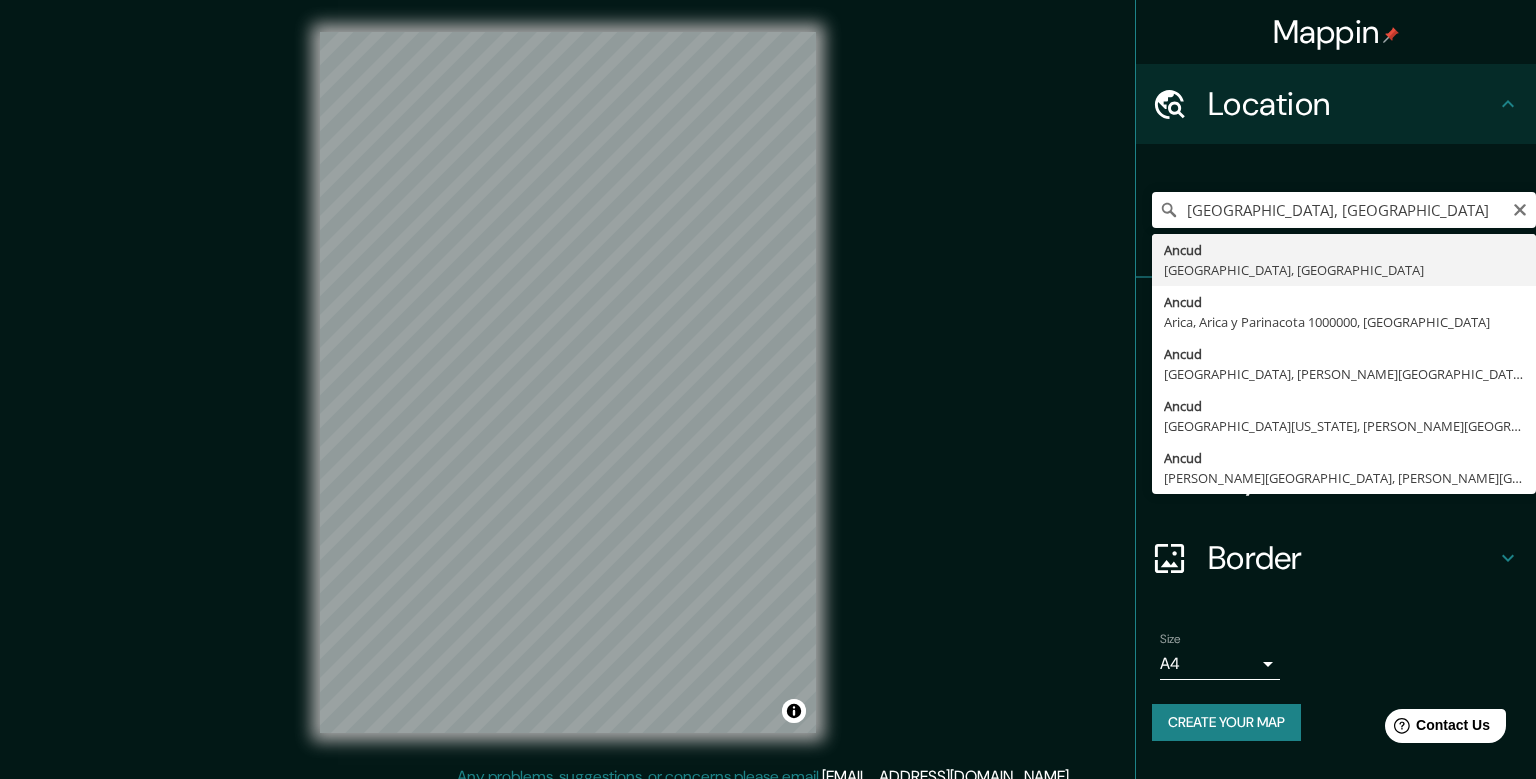 type on "Ancud, [GEOGRAPHIC_DATA], [GEOGRAPHIC_DATA]" 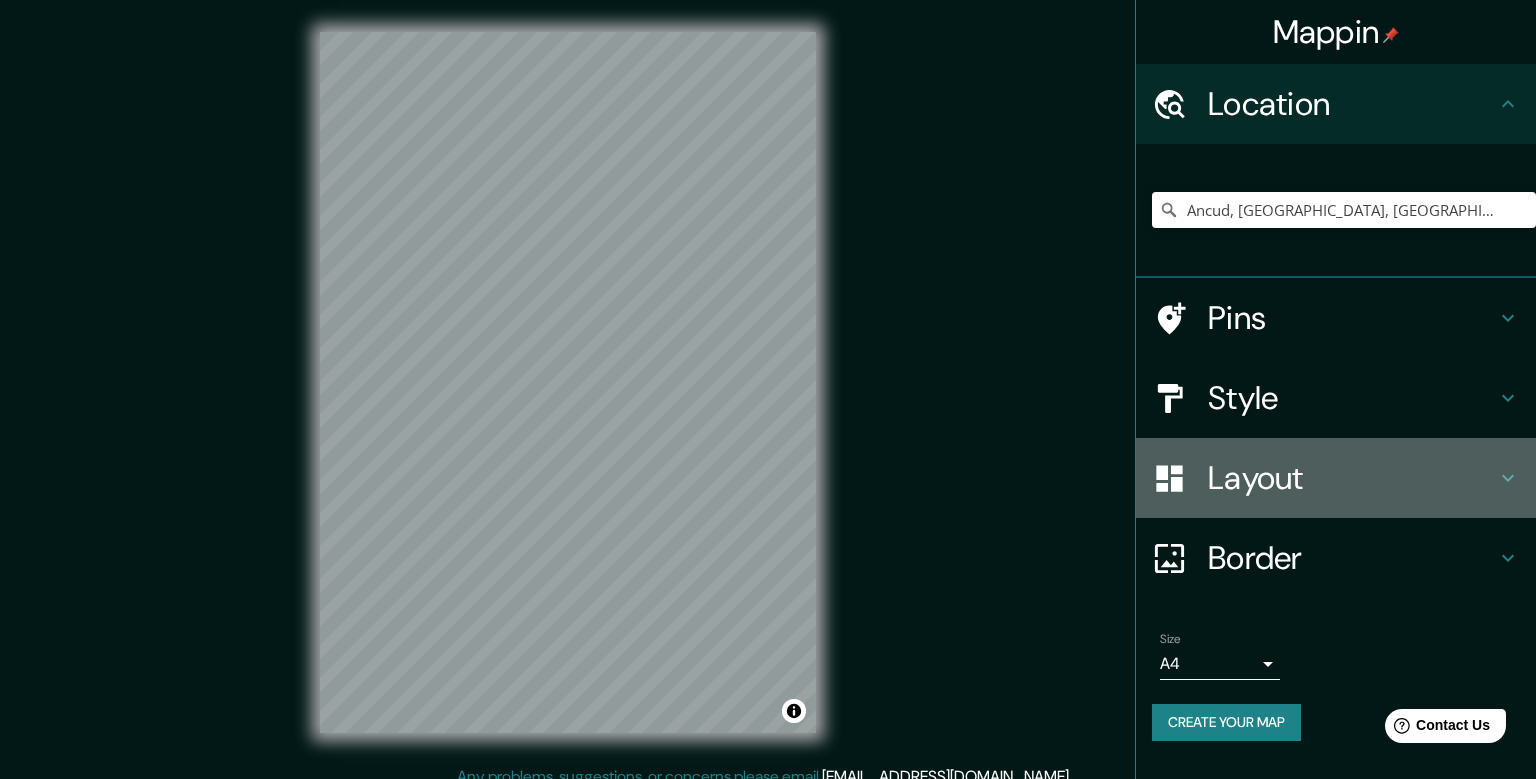 click on "Layout" at bounding box center [1336, 478] 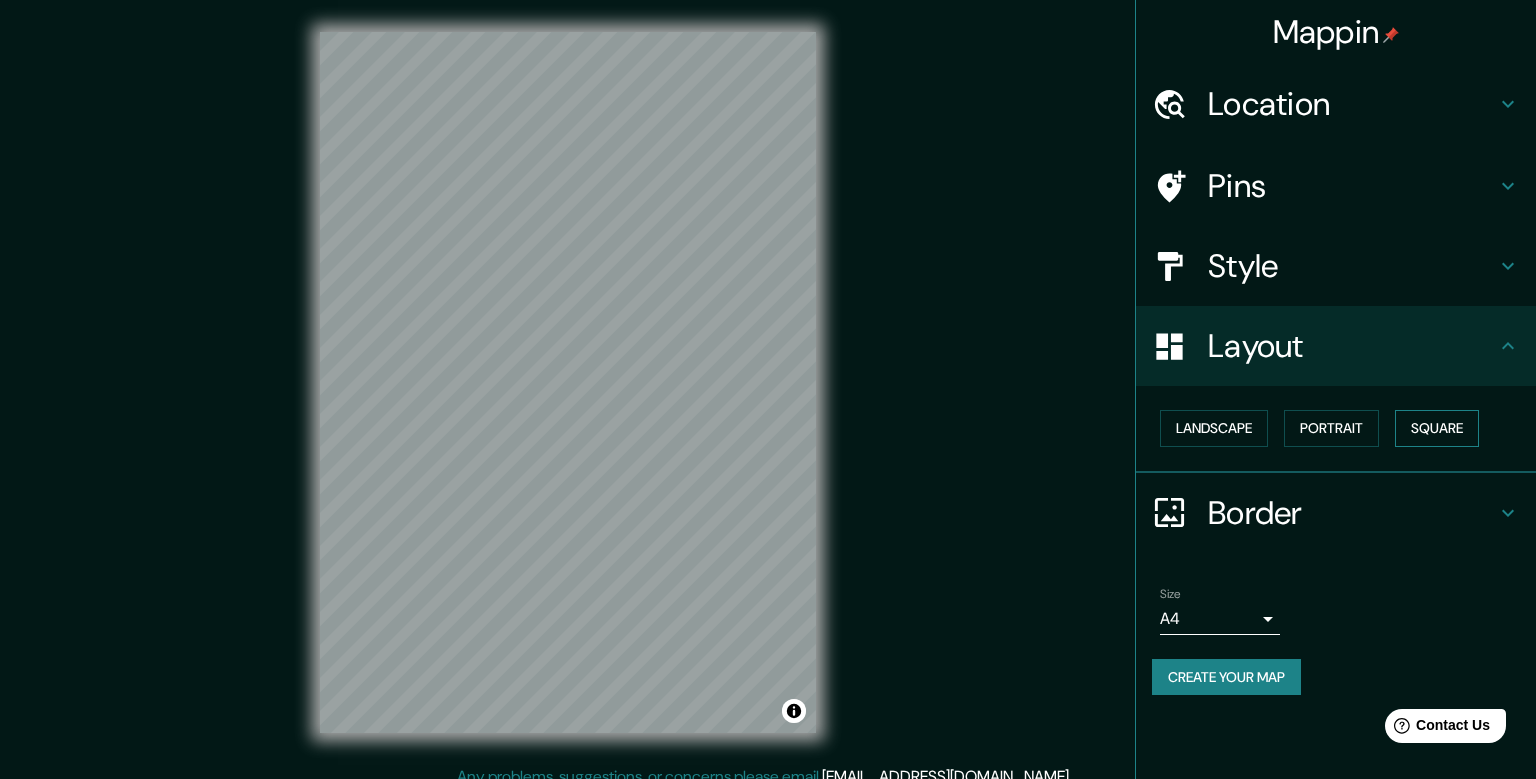 click on "Square" at bounding box center [1437, 428] 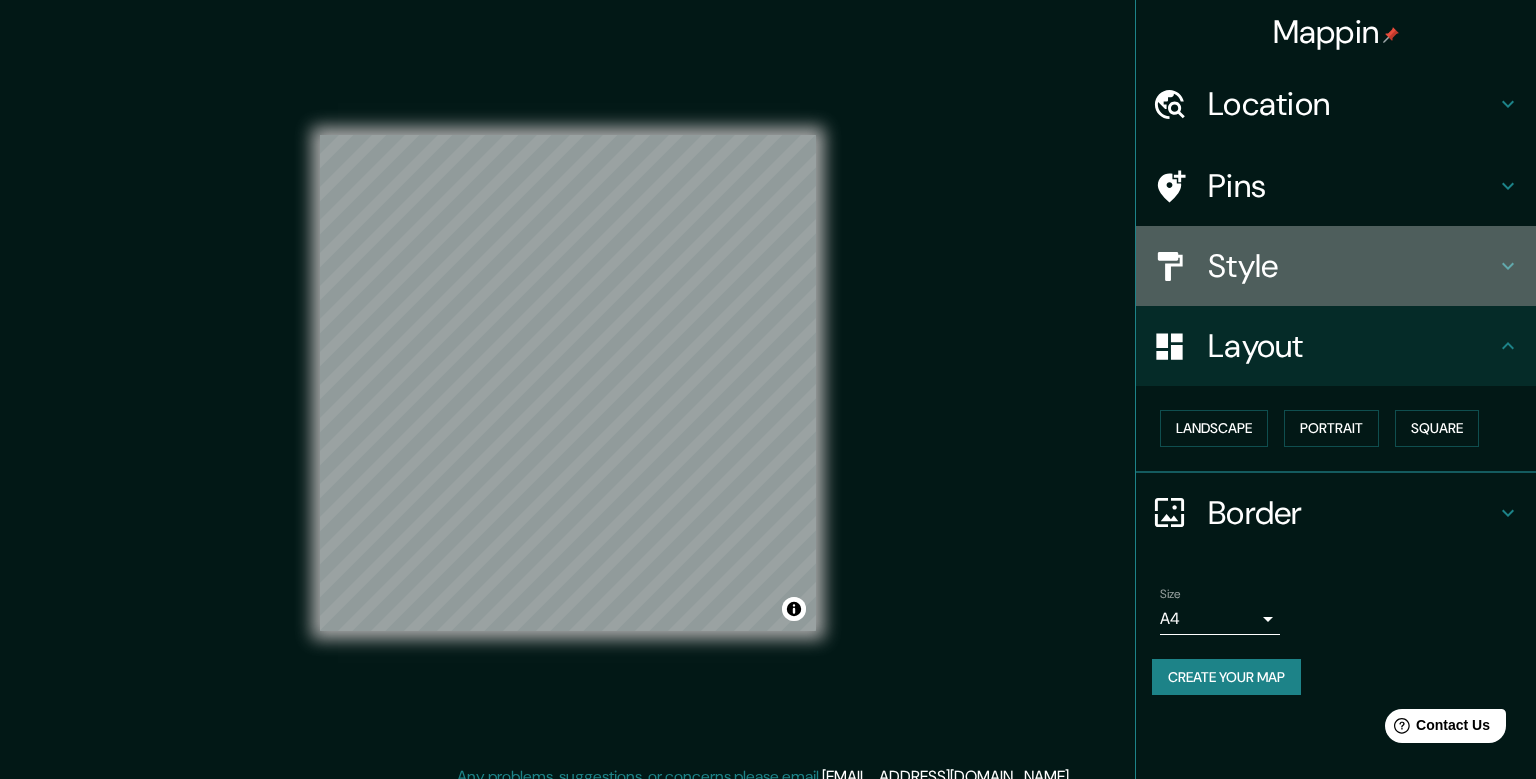 click on "Style" at bounding box center [1352, 266] 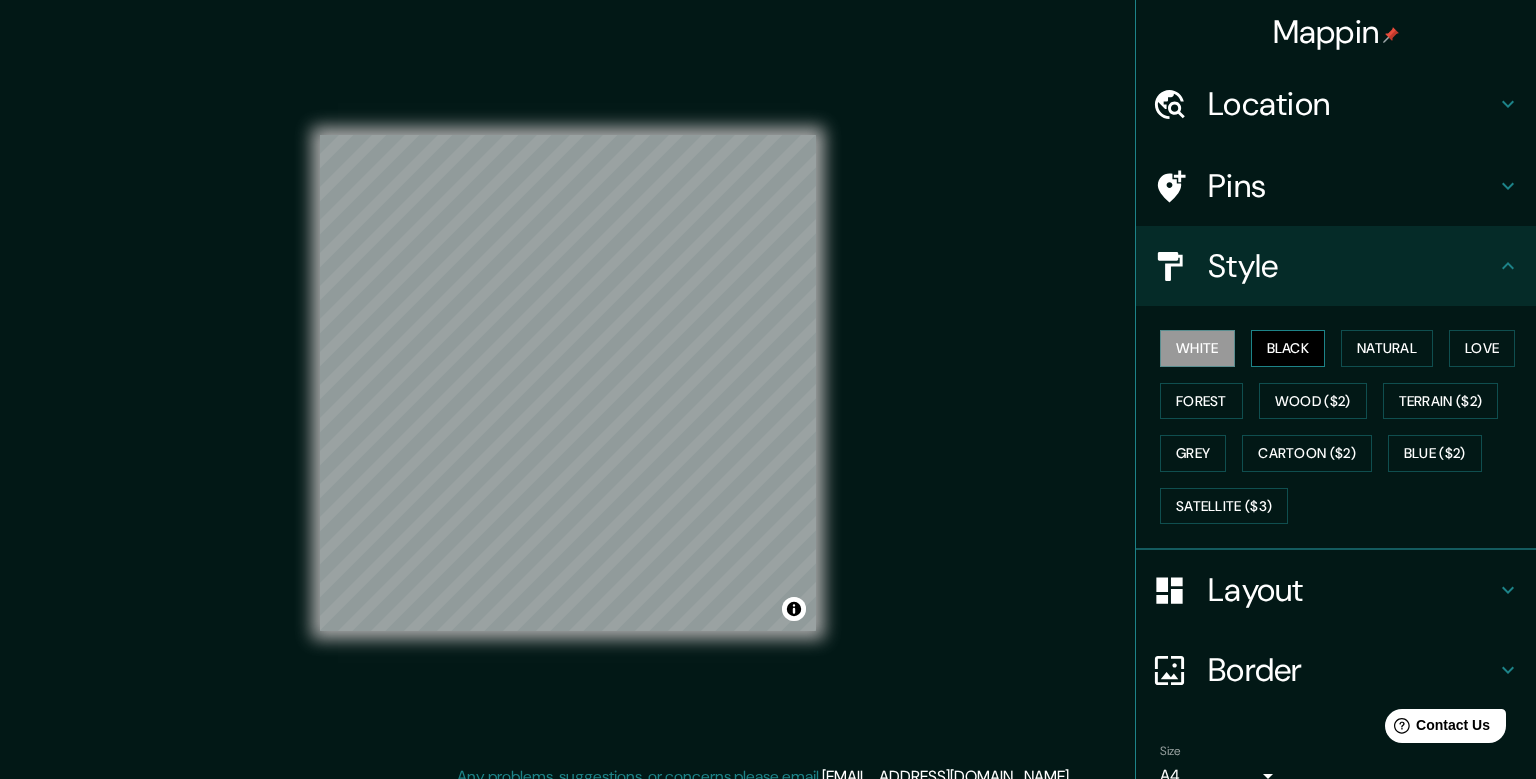 click on "Black" at bounding box center [1288, 348] 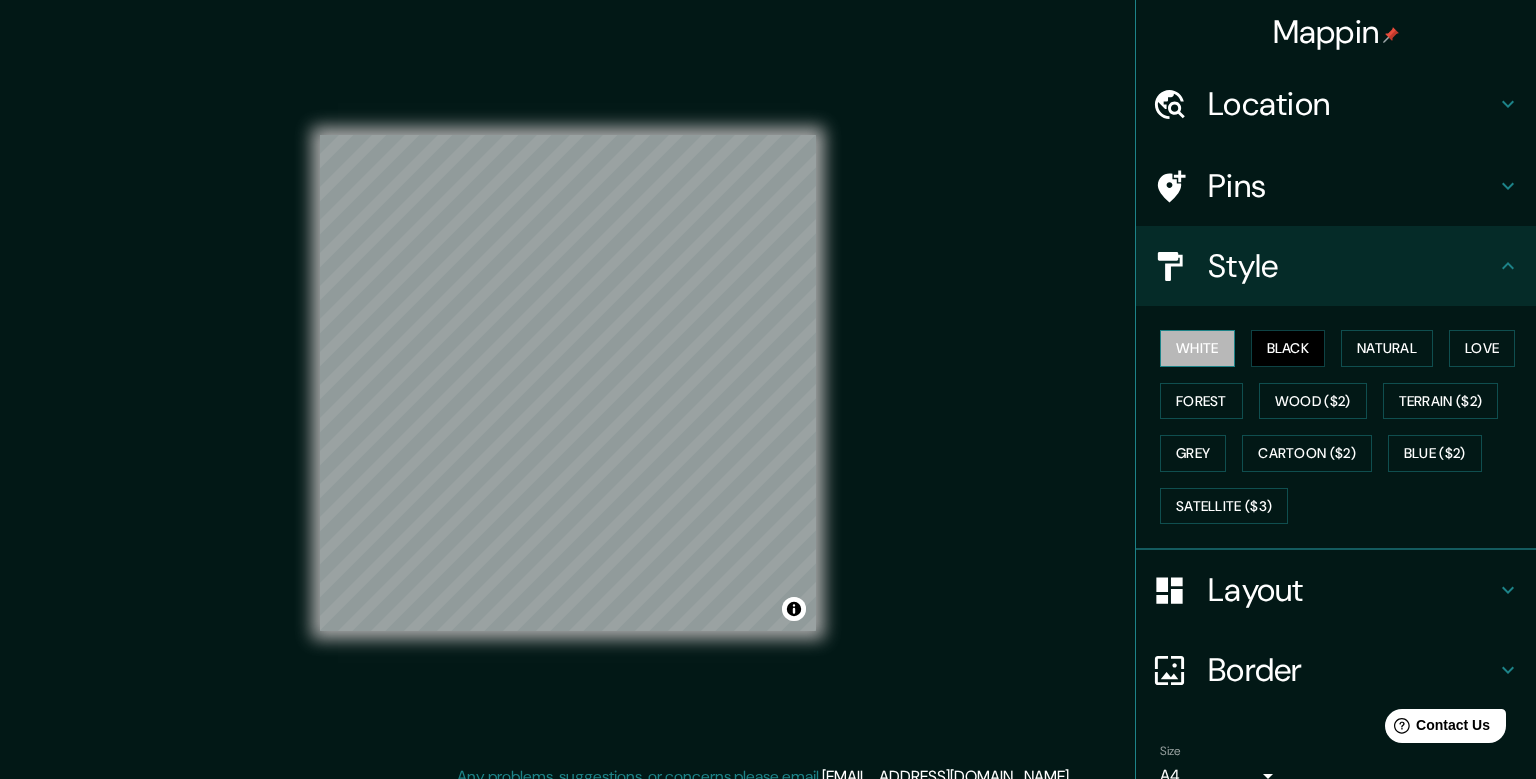 click on "White" at bounding box center (1197, 348) 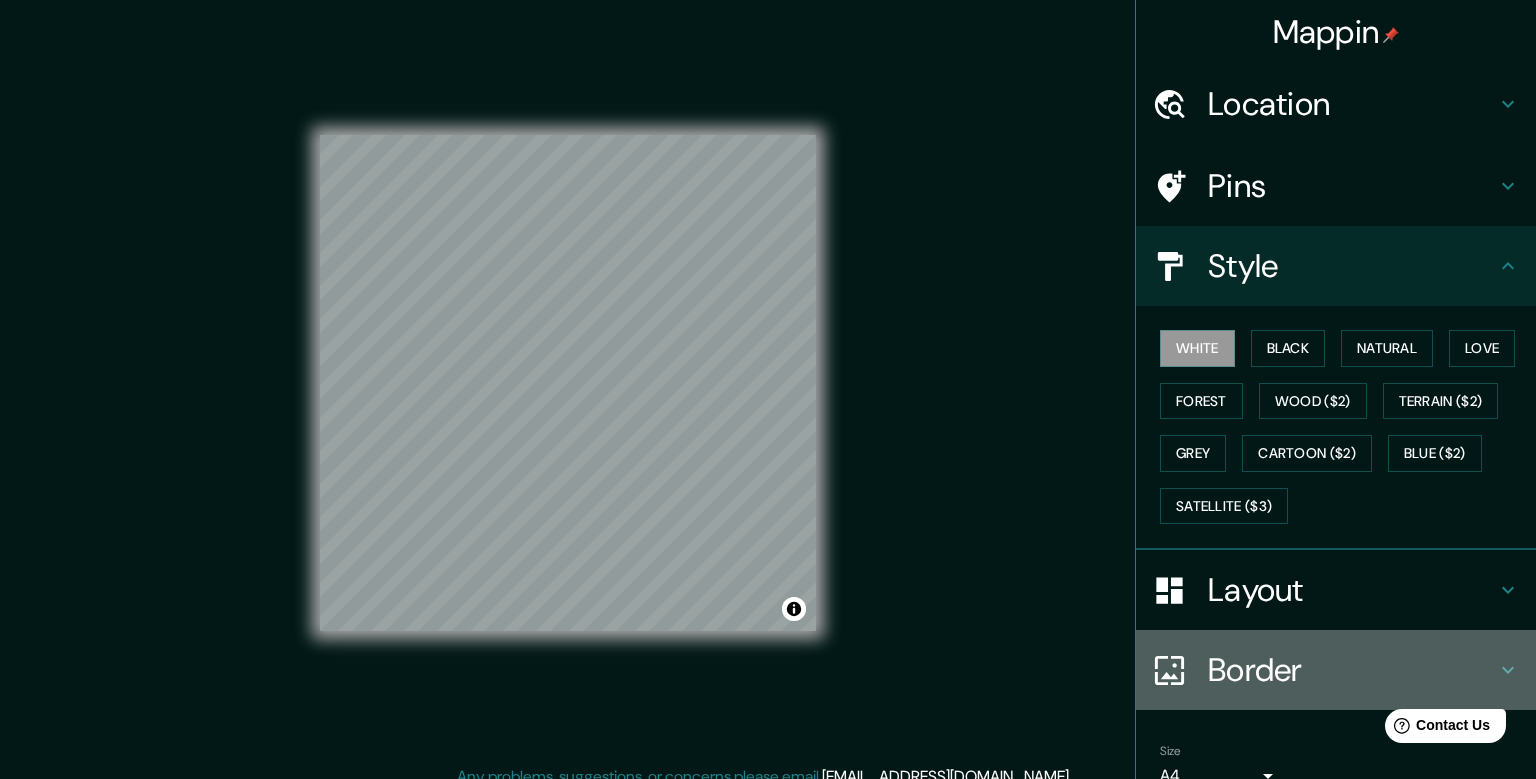 click on "Border" at bounding box center (1352, 670) 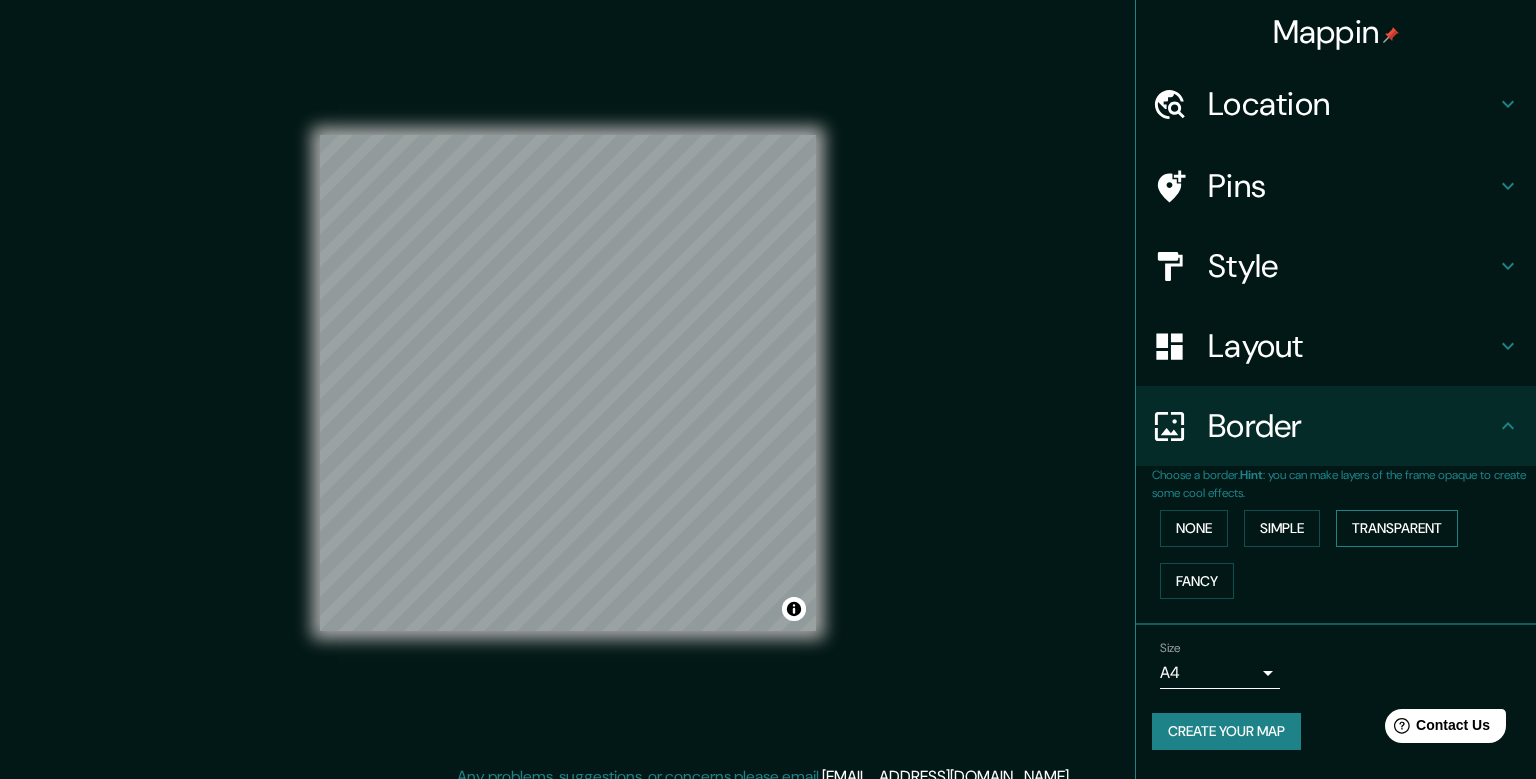 click on "Transparent" at bounding box center [1397, 528] 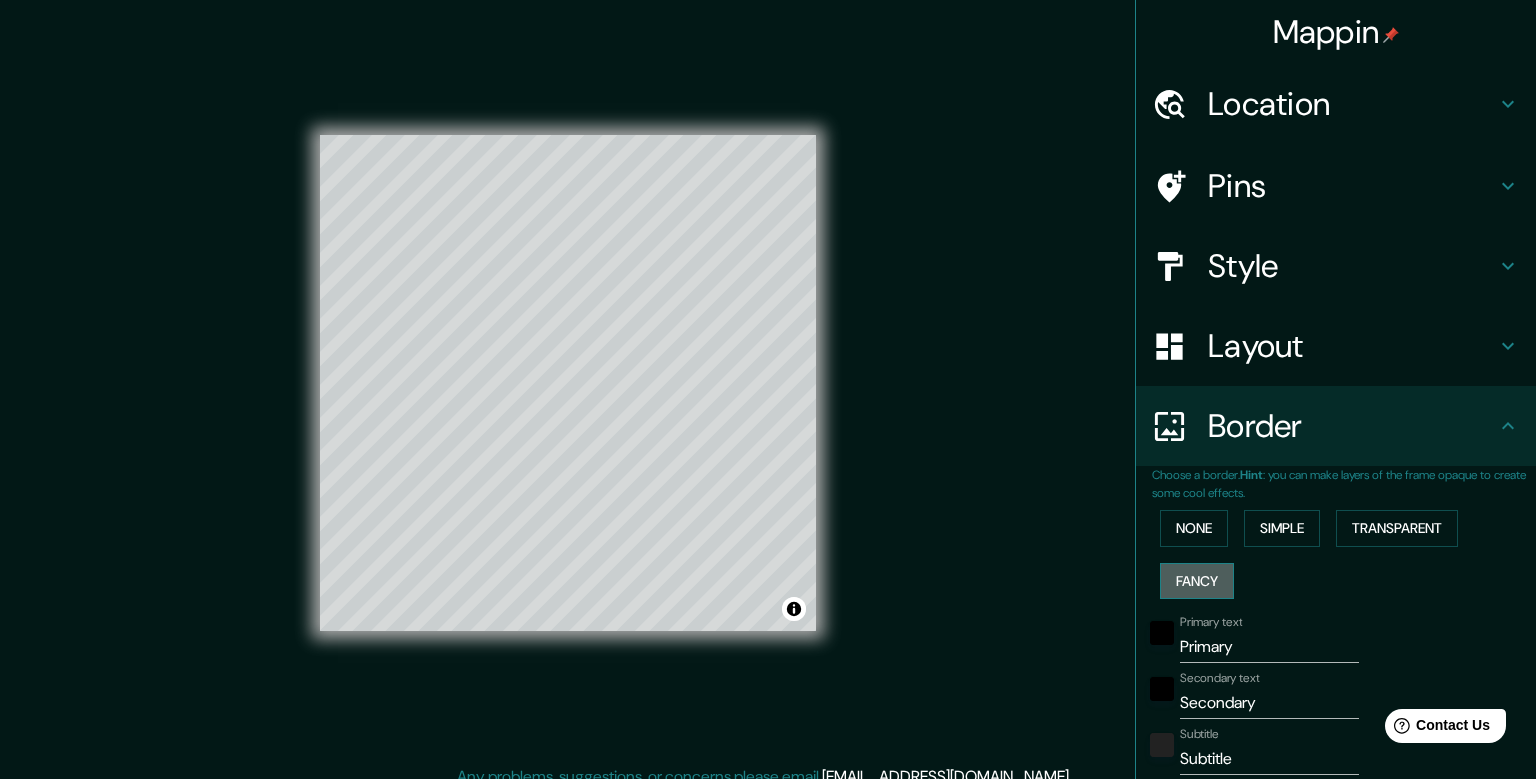 click on "Fancy" at bounding box center [1197, 581] 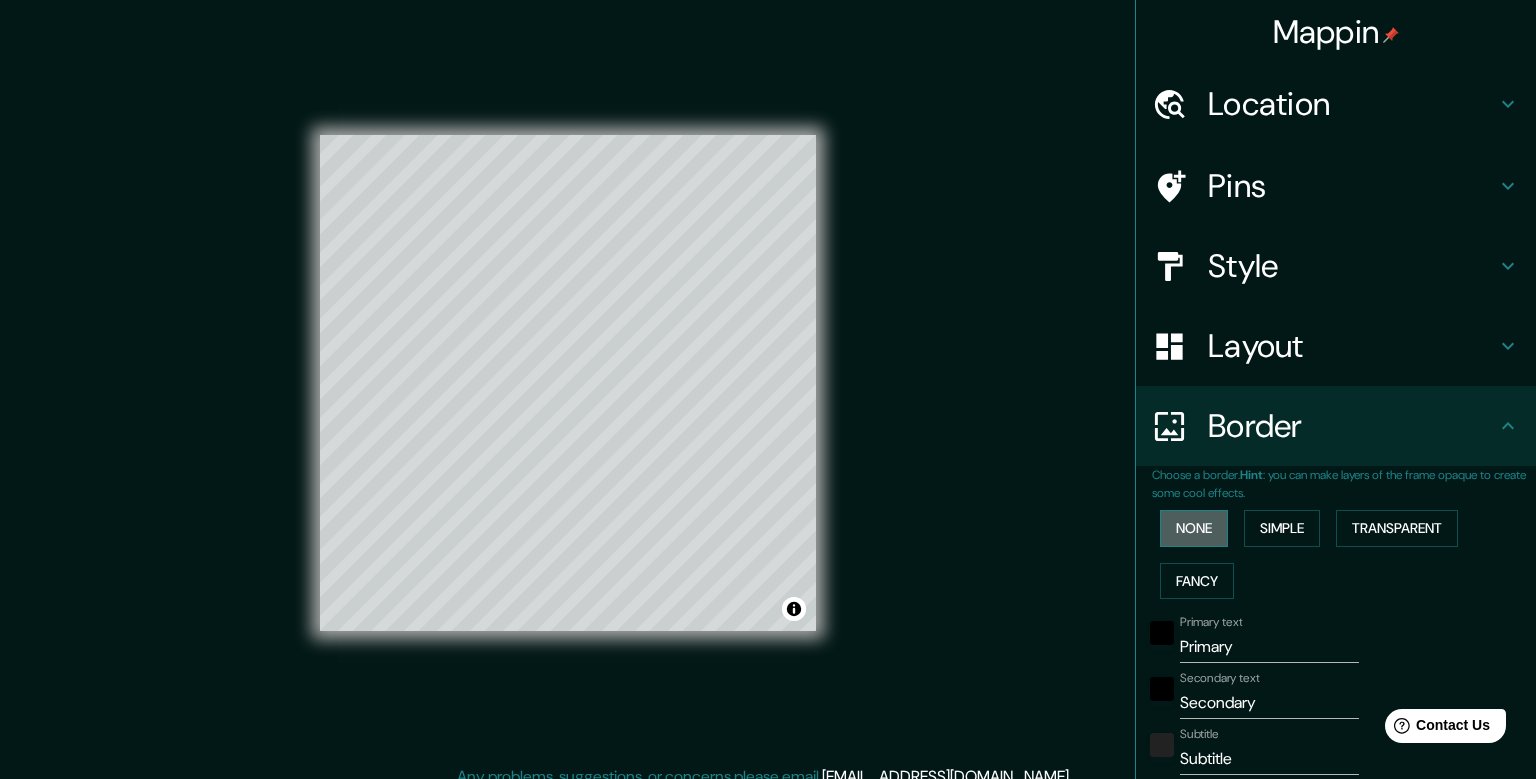 click on "None" at bounding box center [1194, 528] 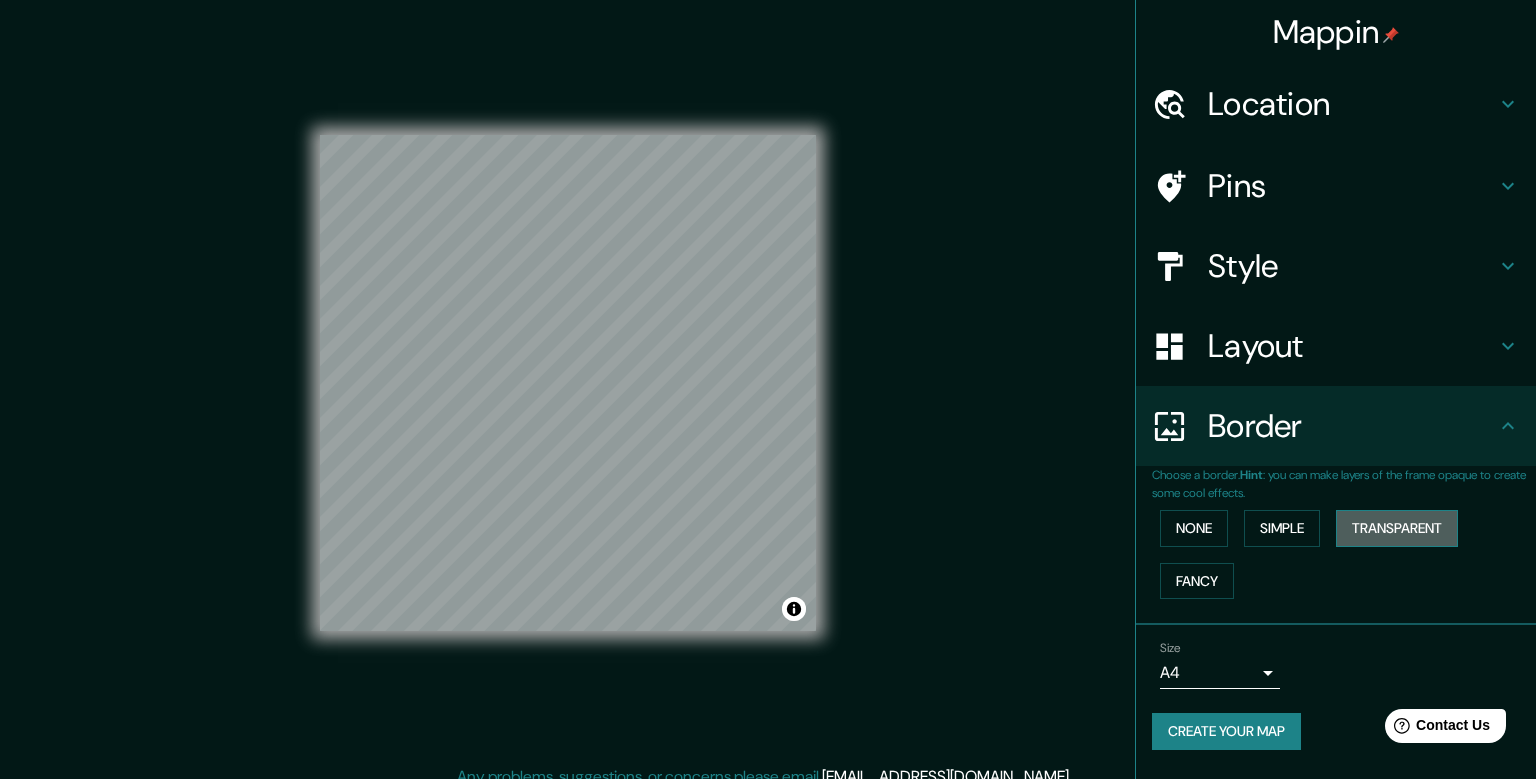 click on "Transparent" at bounding box center (1397, 528) 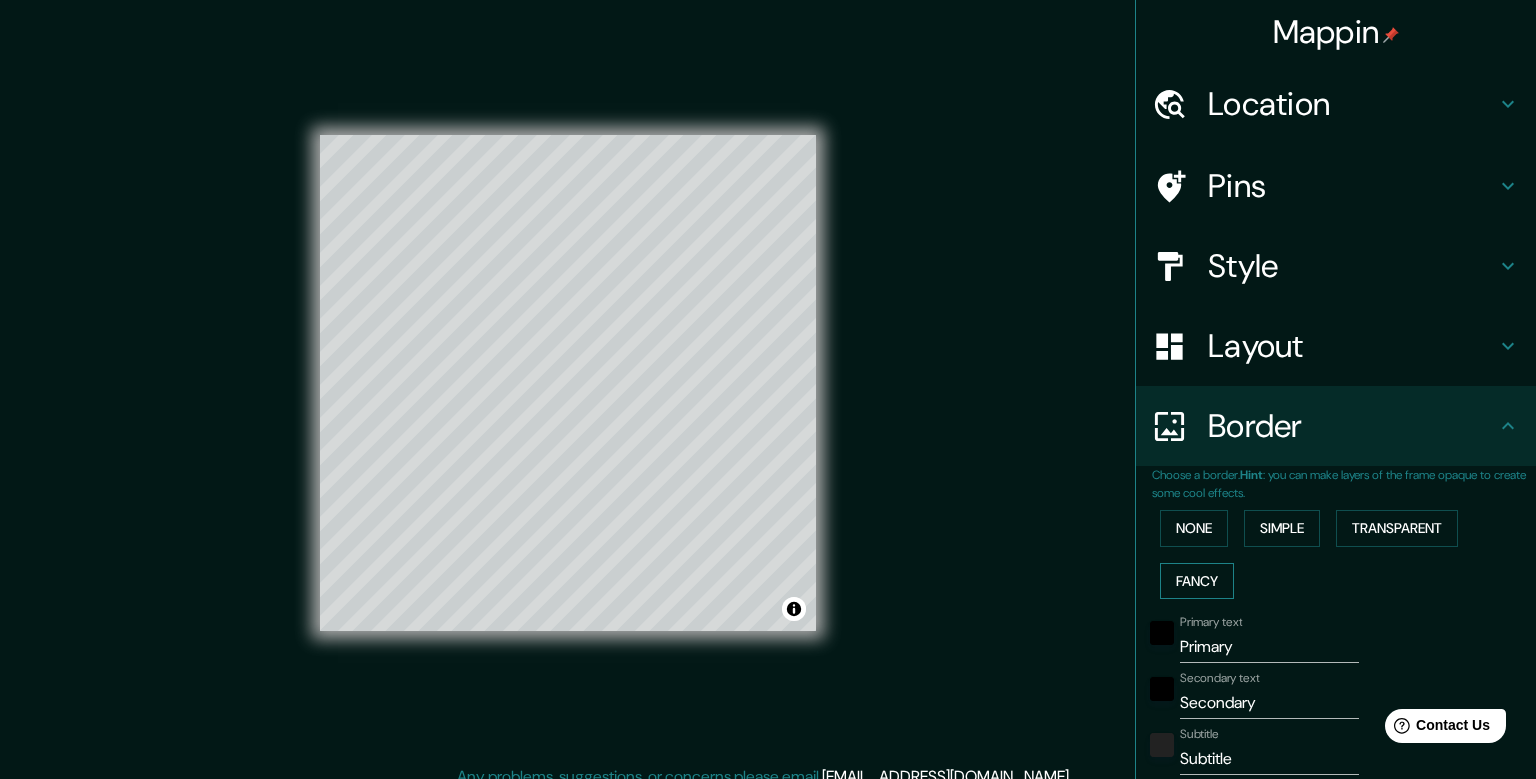 click on "Fancy" at bounding box center (1197, 581) 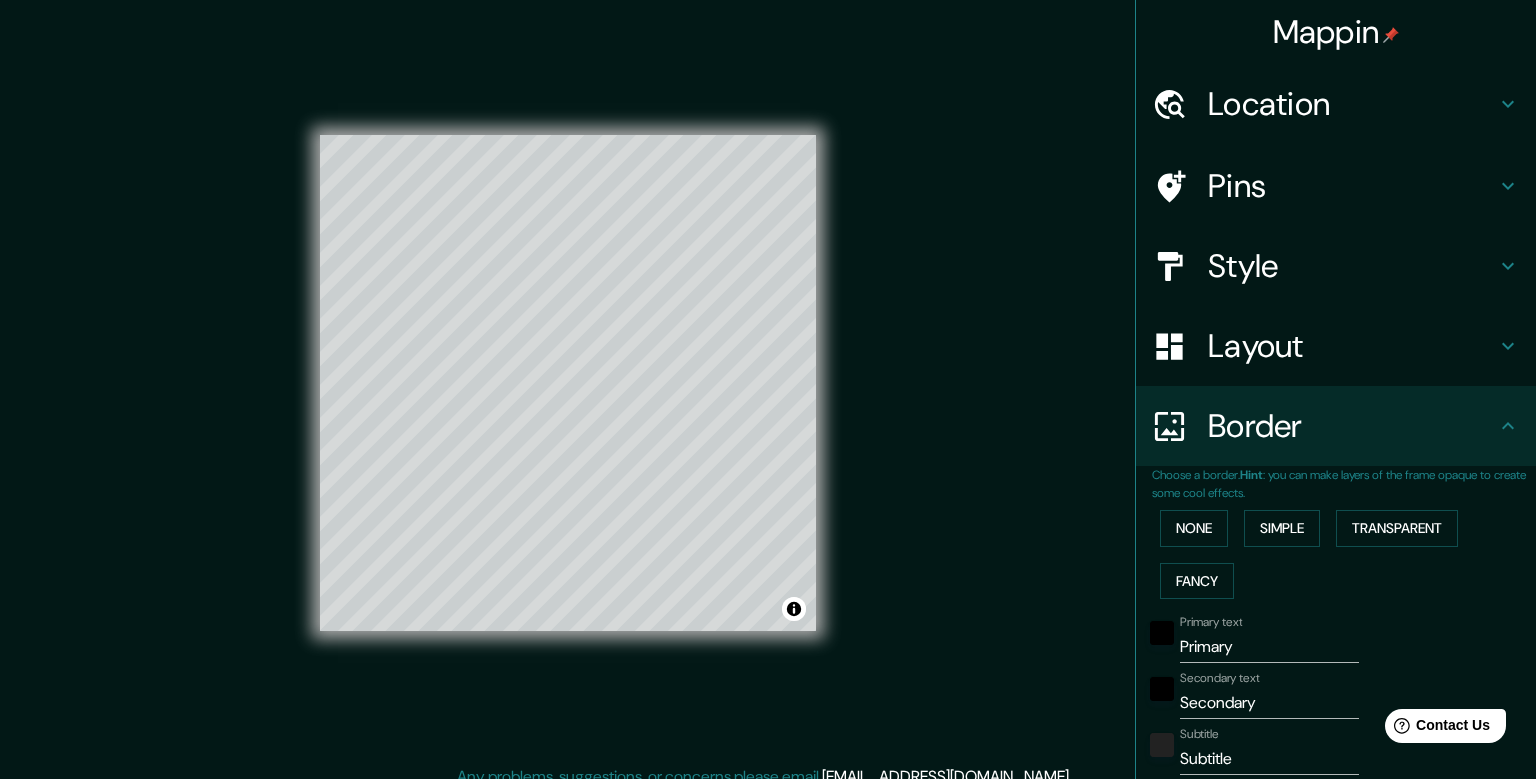 click on "None Simple Transparent Fancy" at bounding box center [1344, 554] 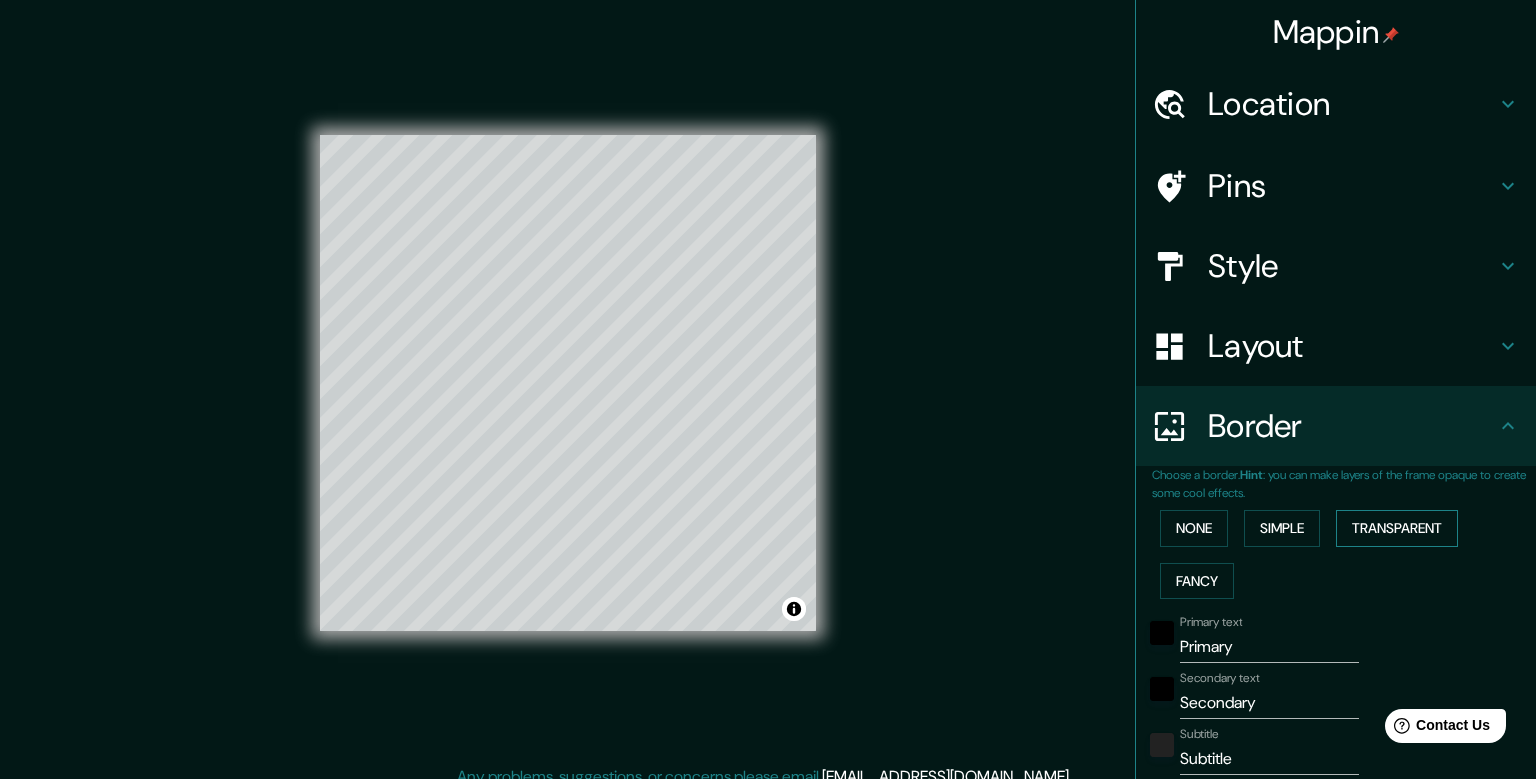 click on "Transparent" at bounding box center (1397, 528) 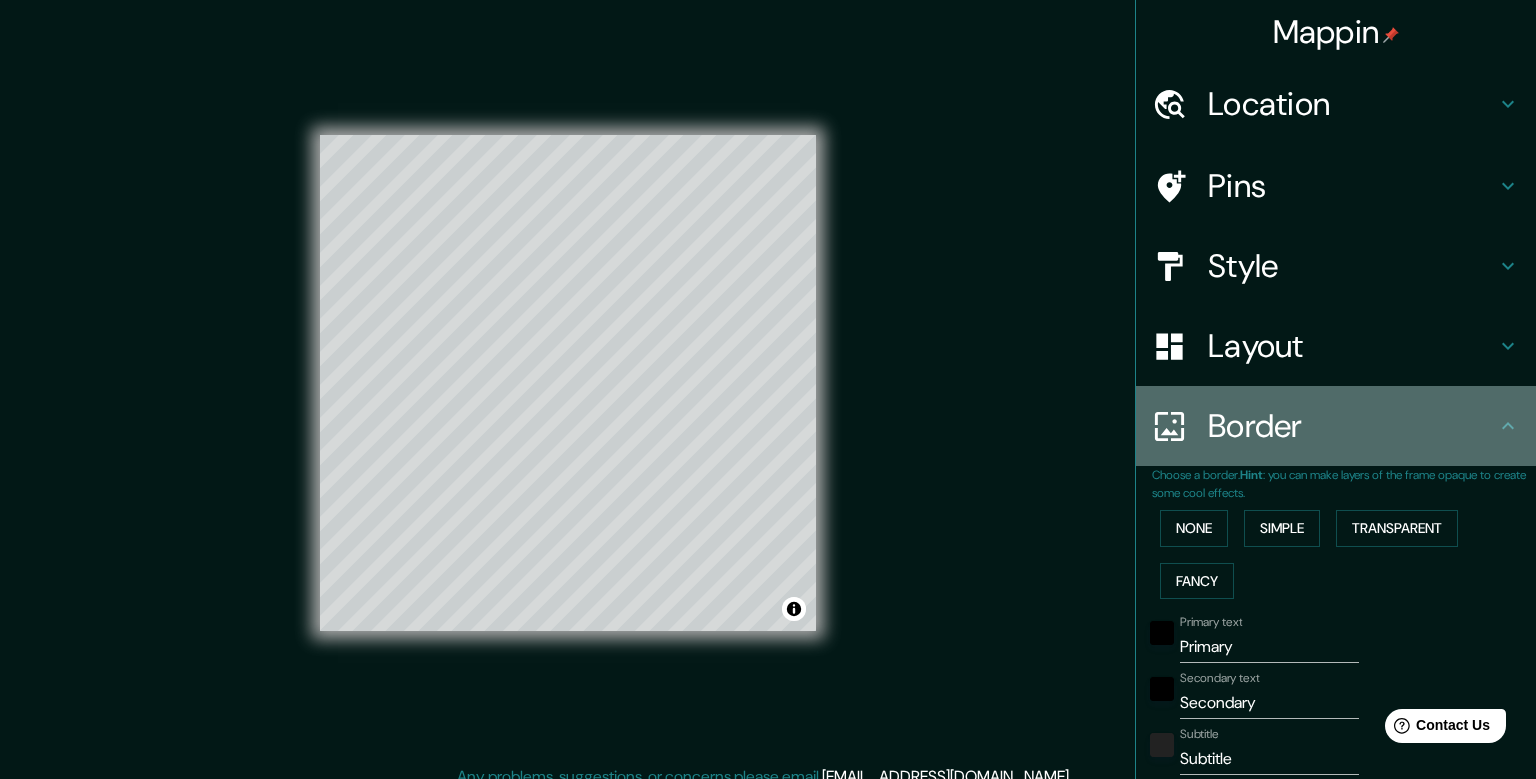 click on "Border" at bounding box center [1352, 426] 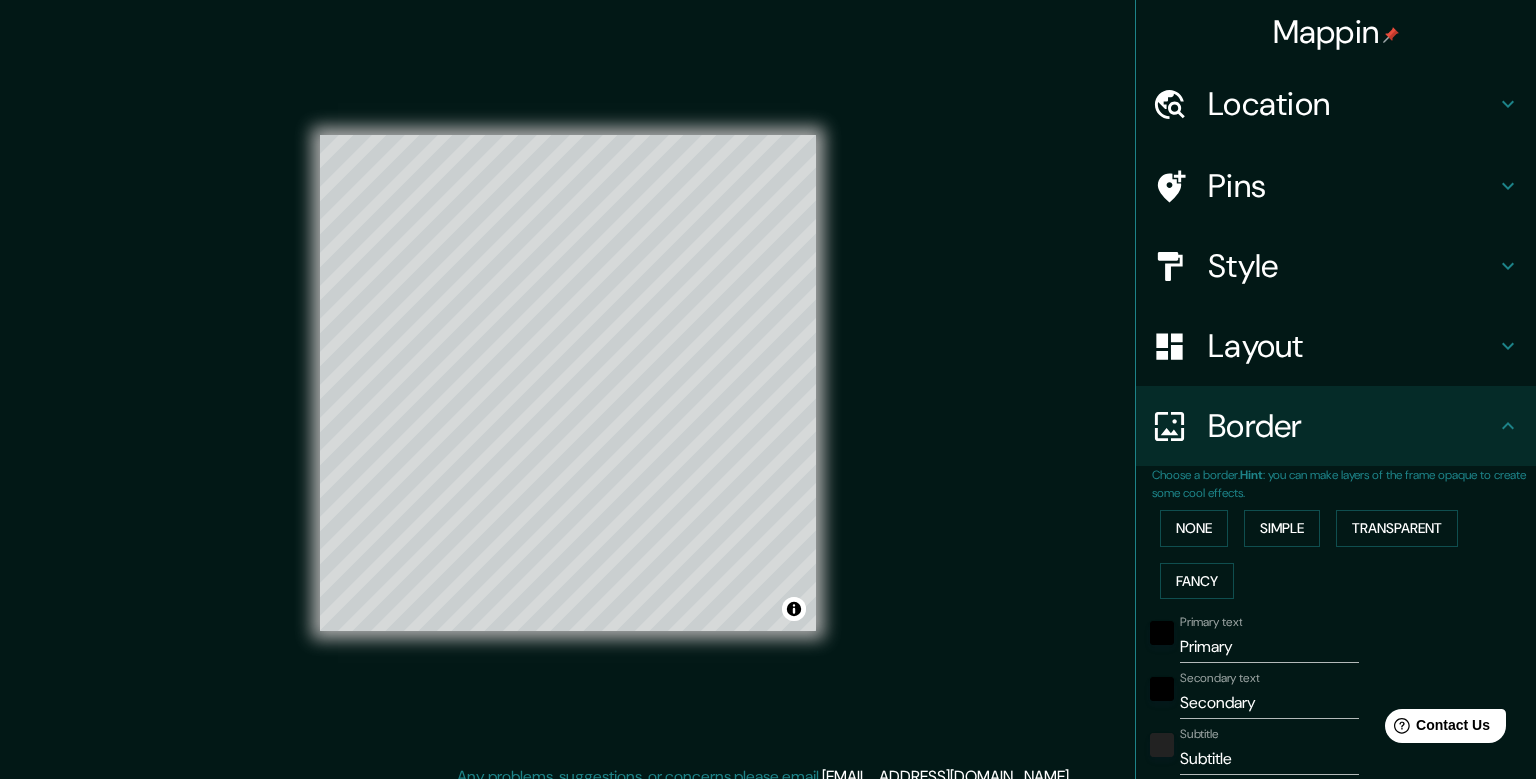 click on "Primary" at bounding box center [1269, 647] 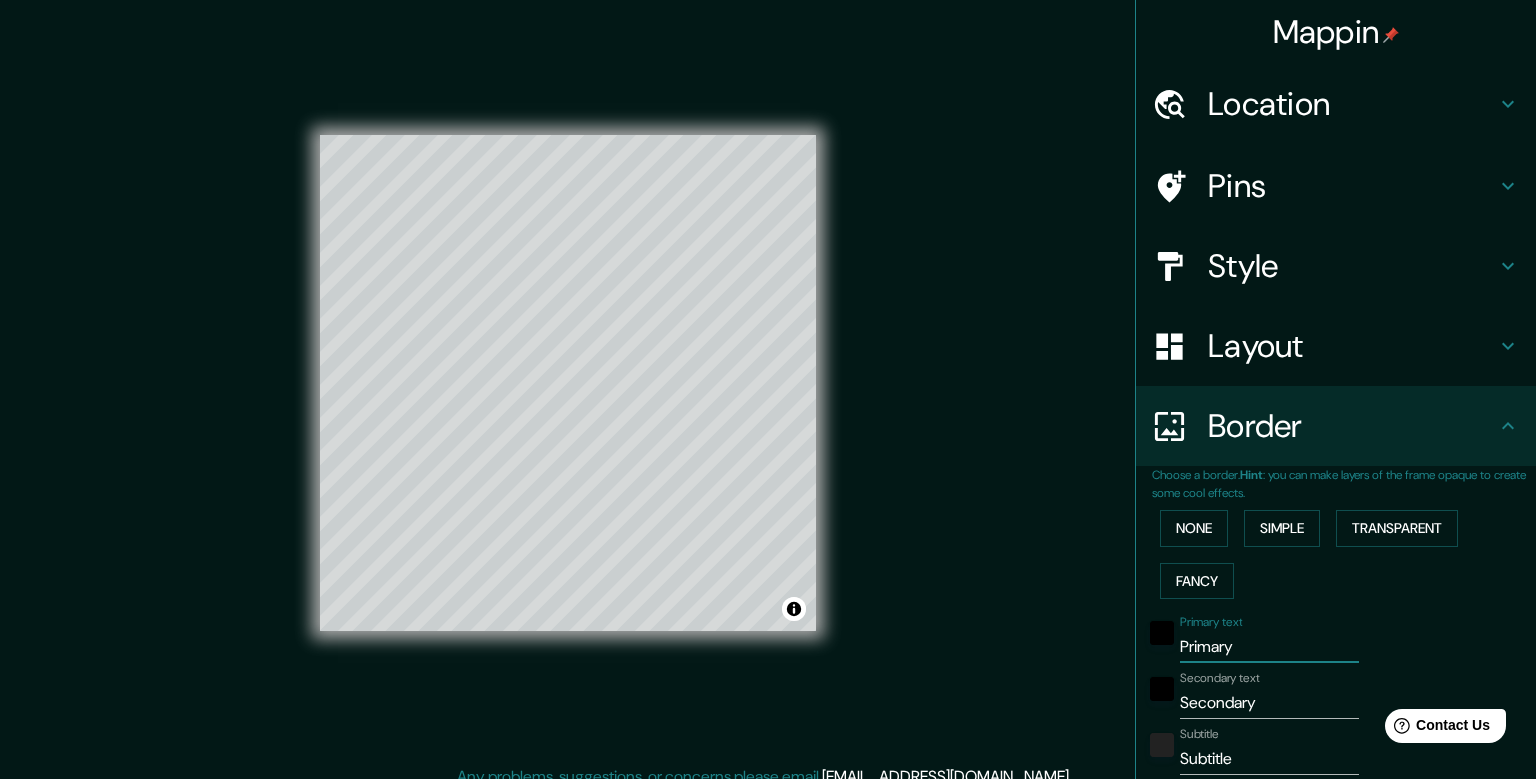 click on "Primary" at bounding box center (1269, 647) 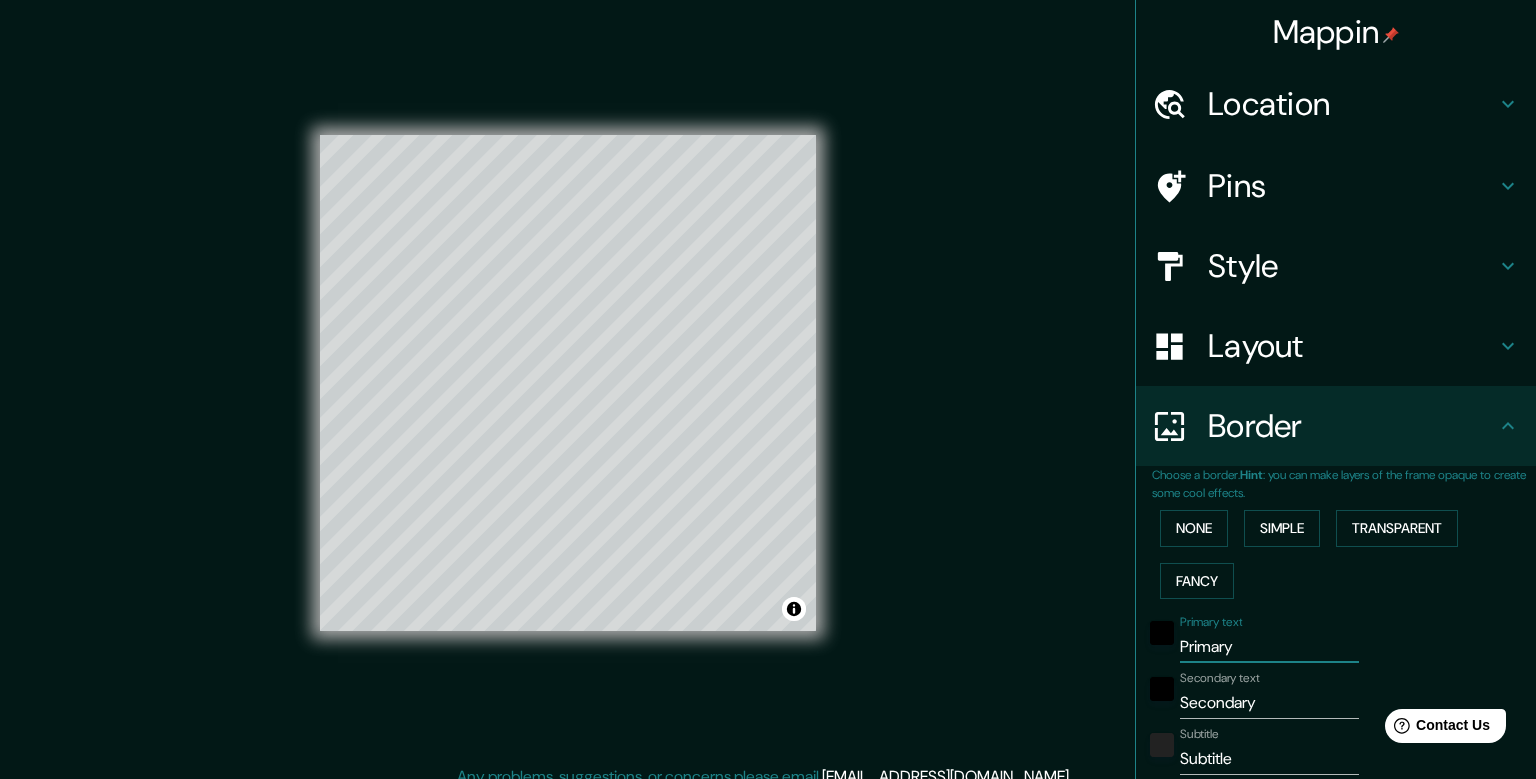 type on "A" 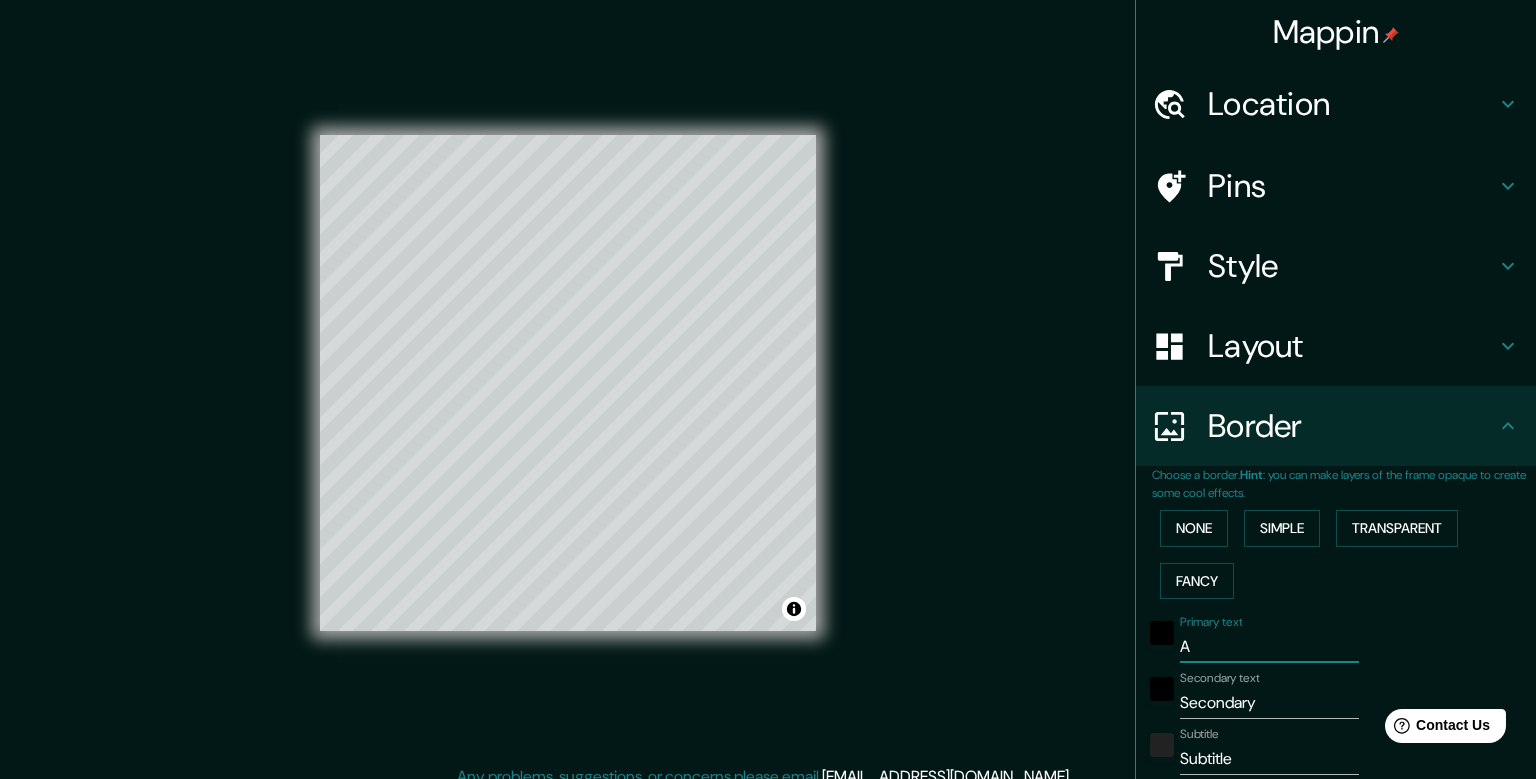 type on "238" 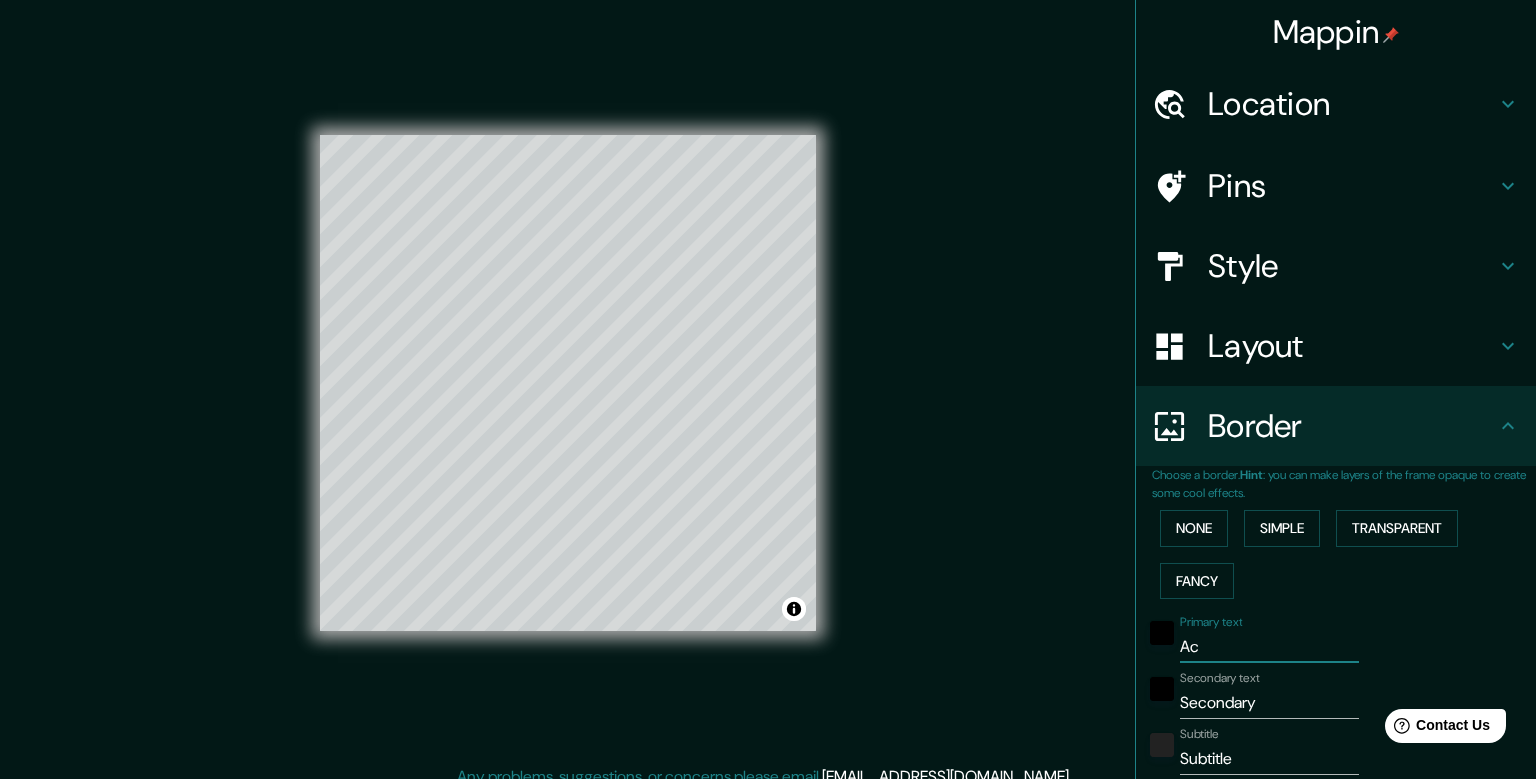 type on "Acn" 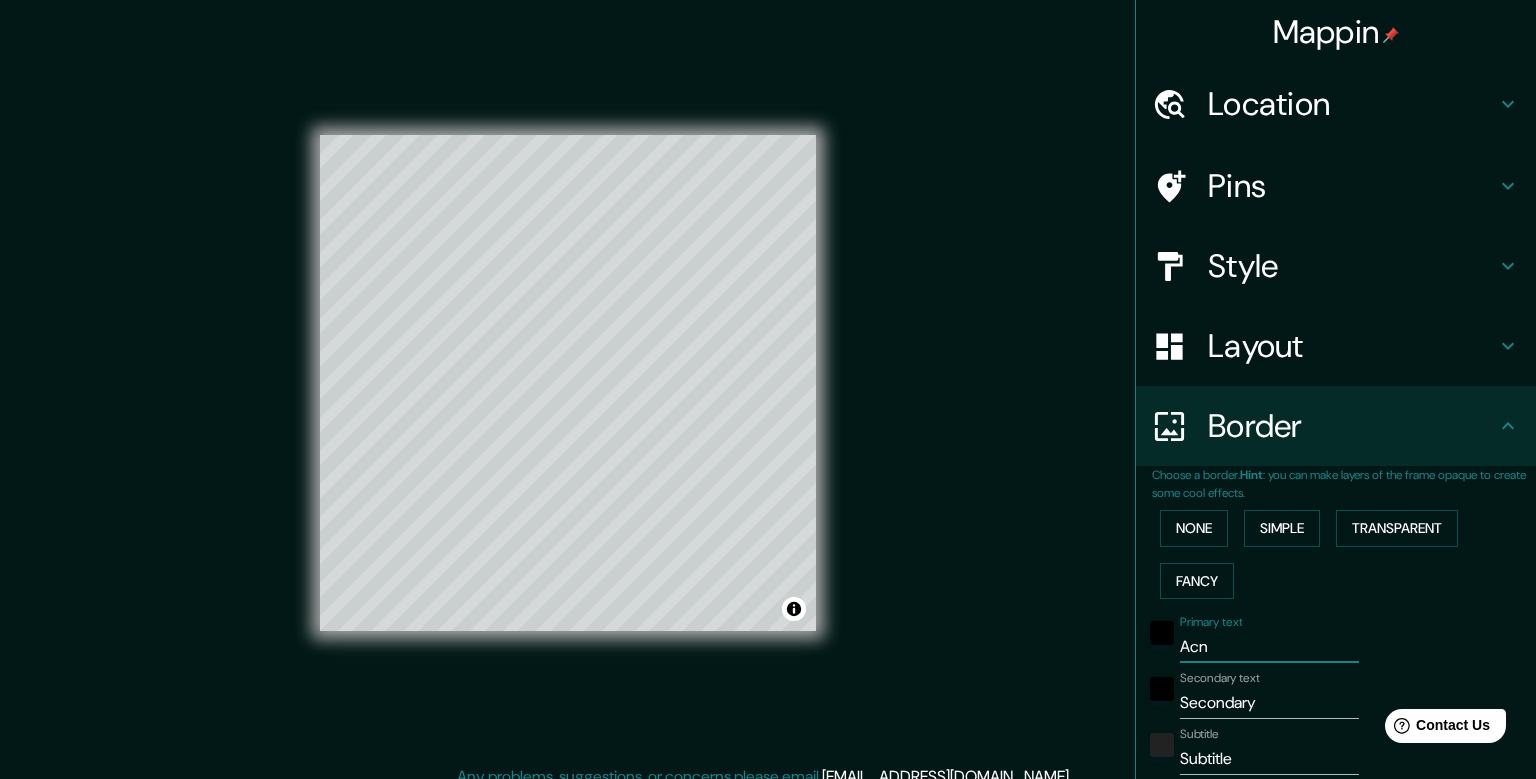 type on "Acnu" 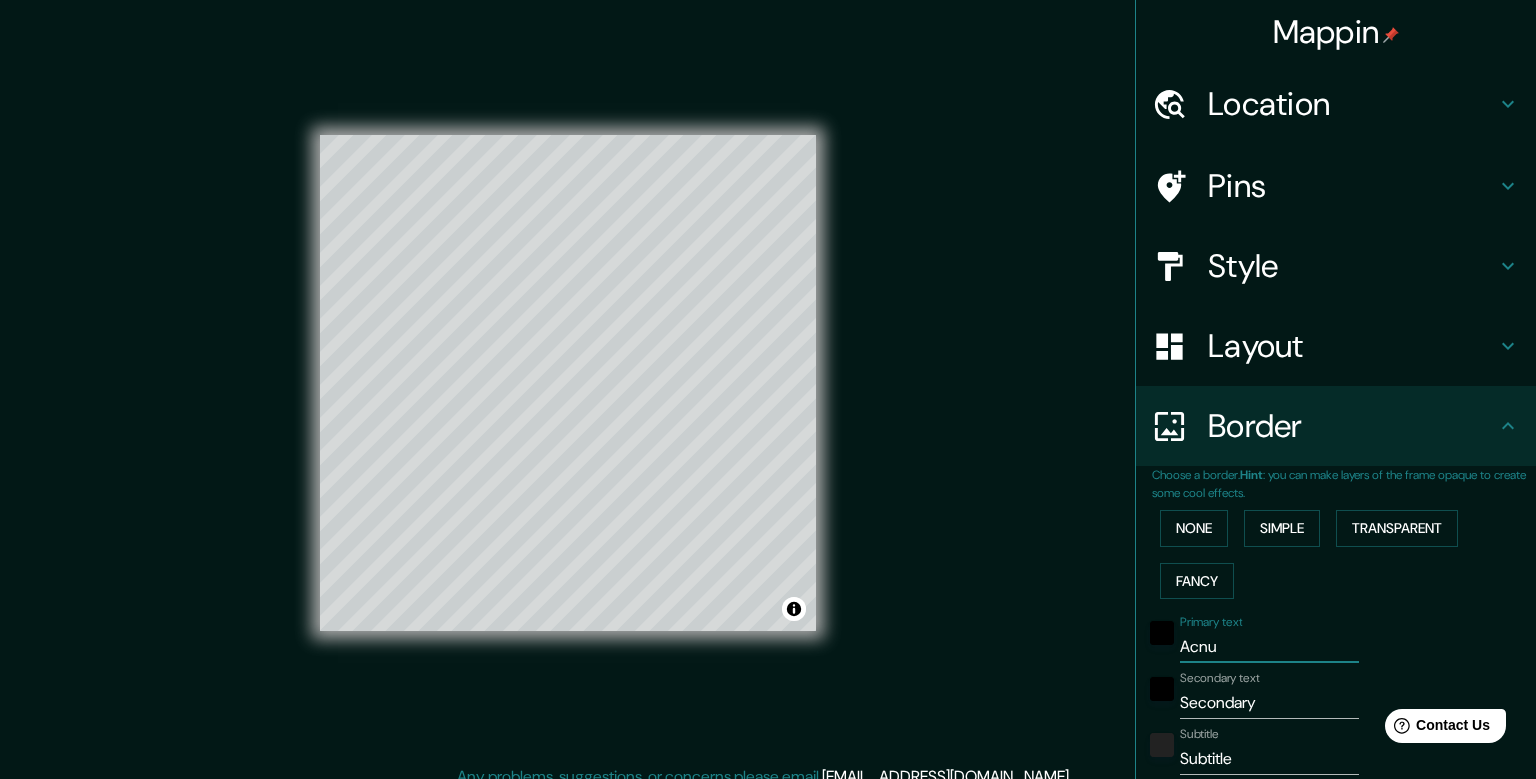 type on "Acnud" 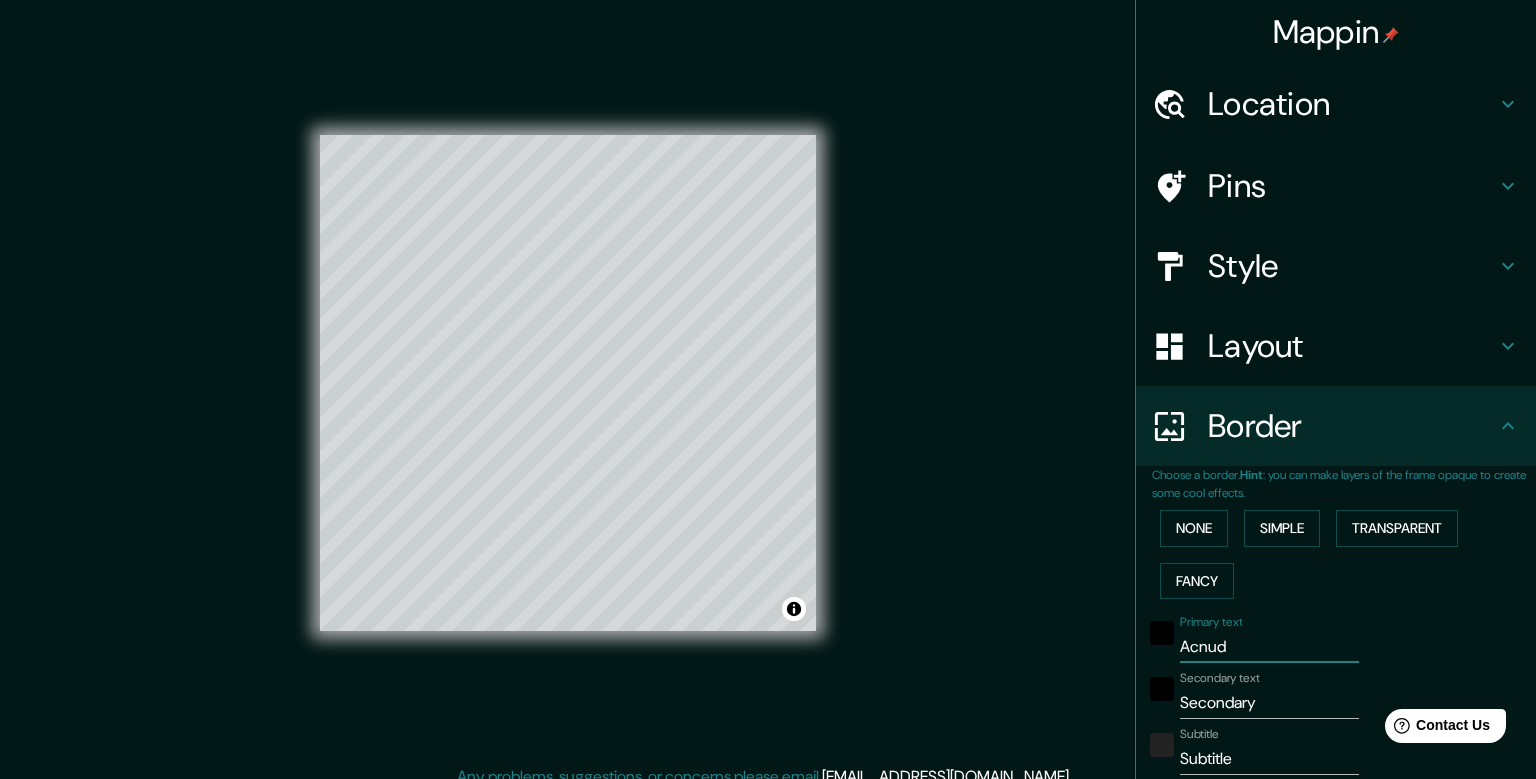 type on "Acnu" 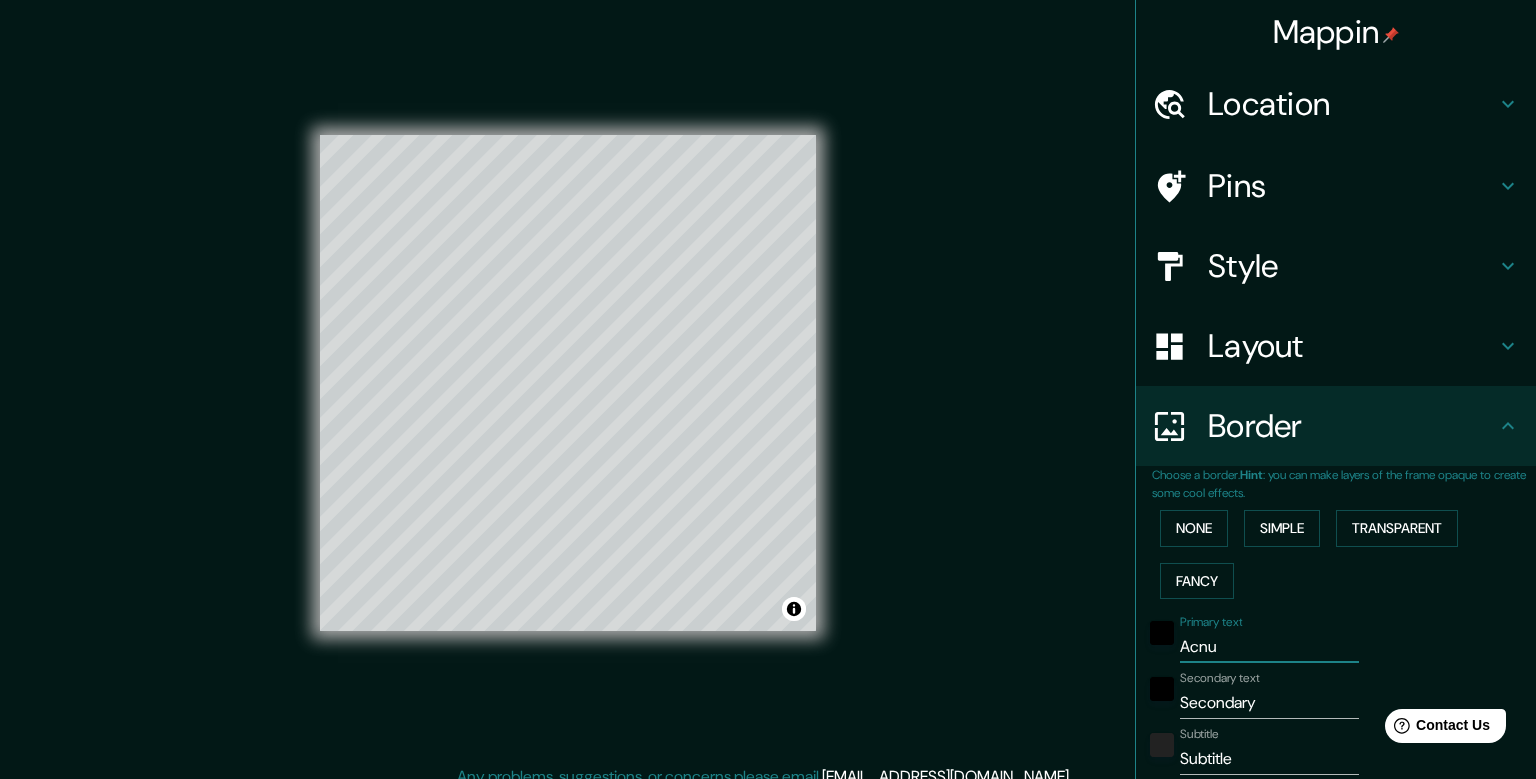 type on "Acn" 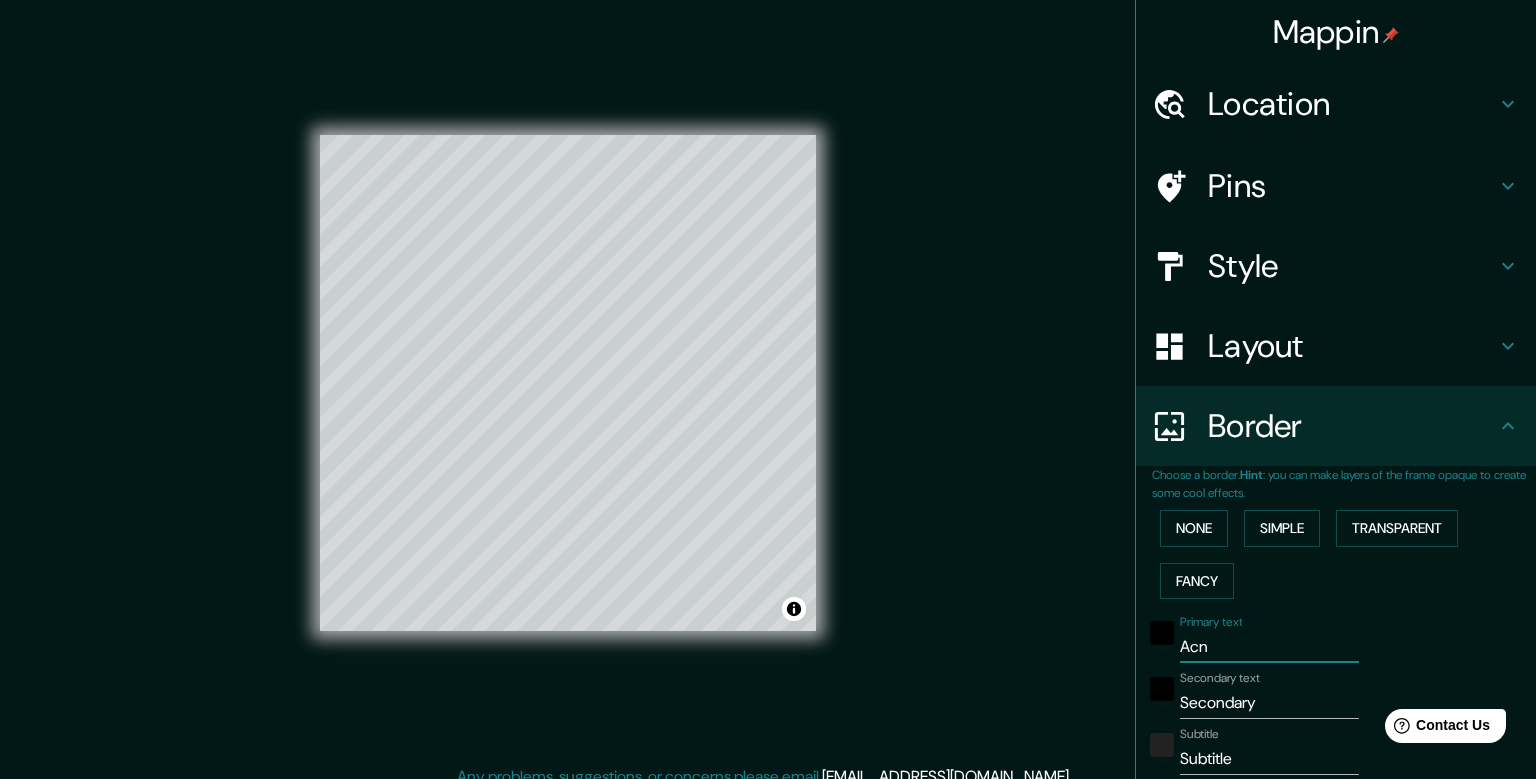 type on "238" 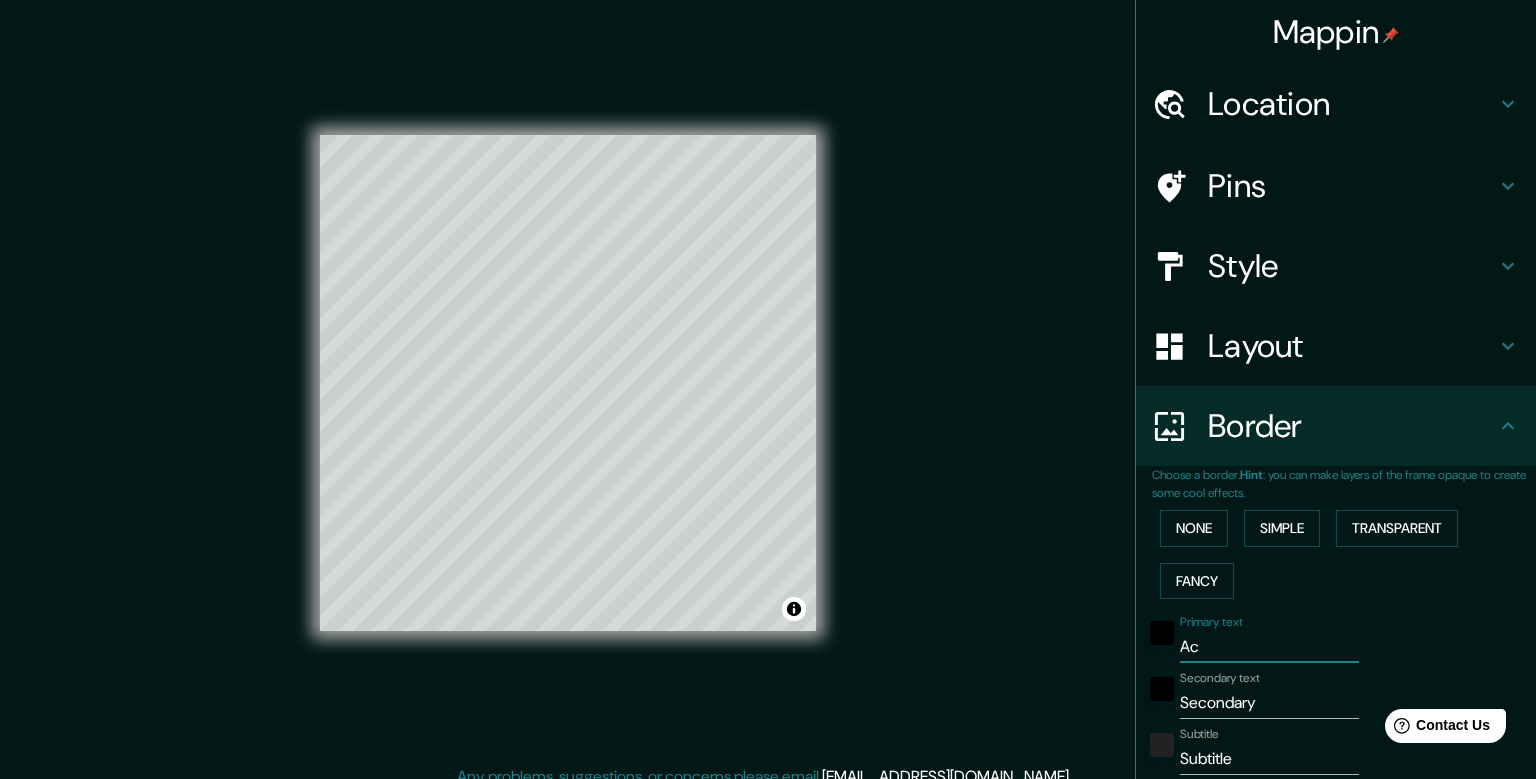 type on "A" 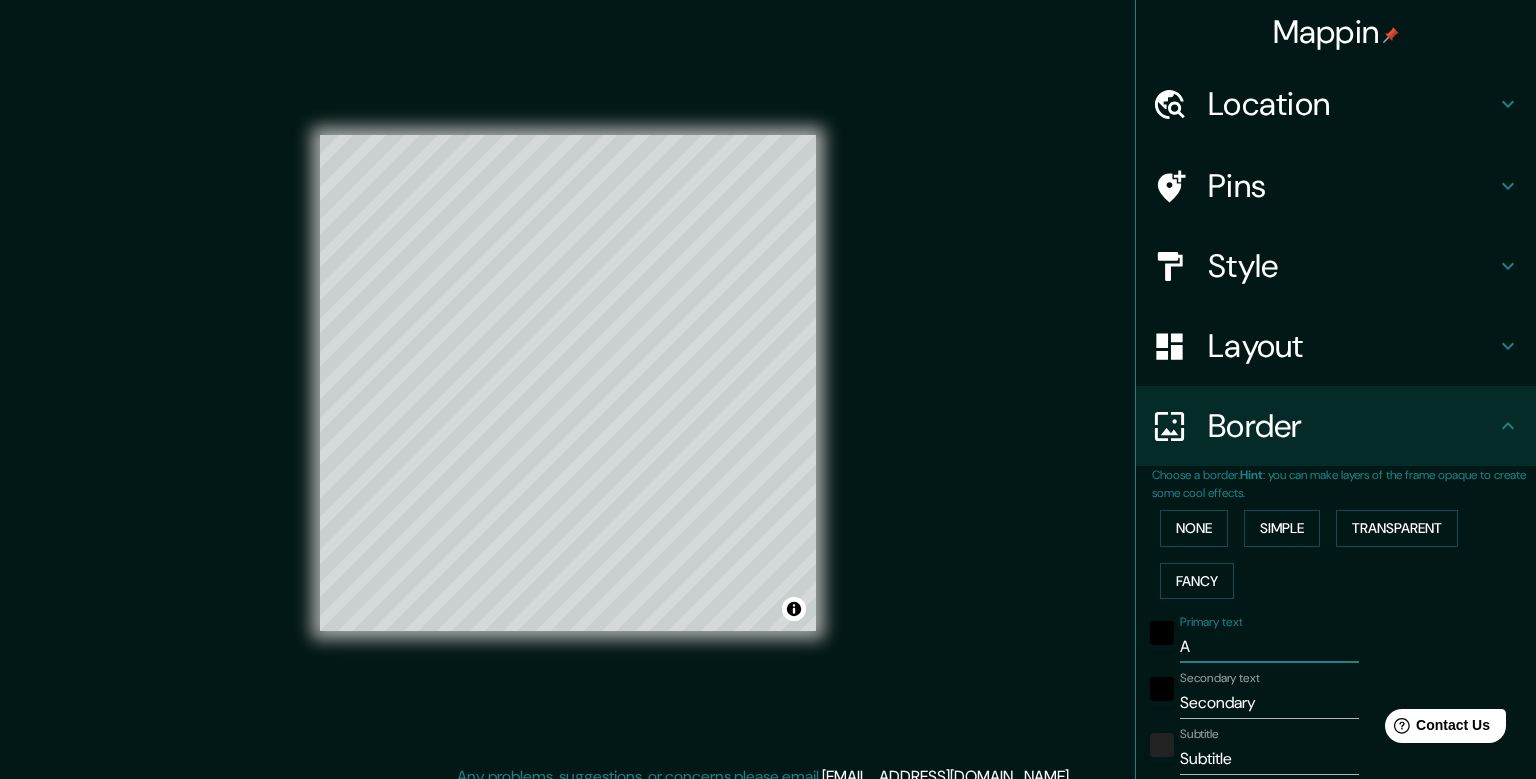 type on "An" 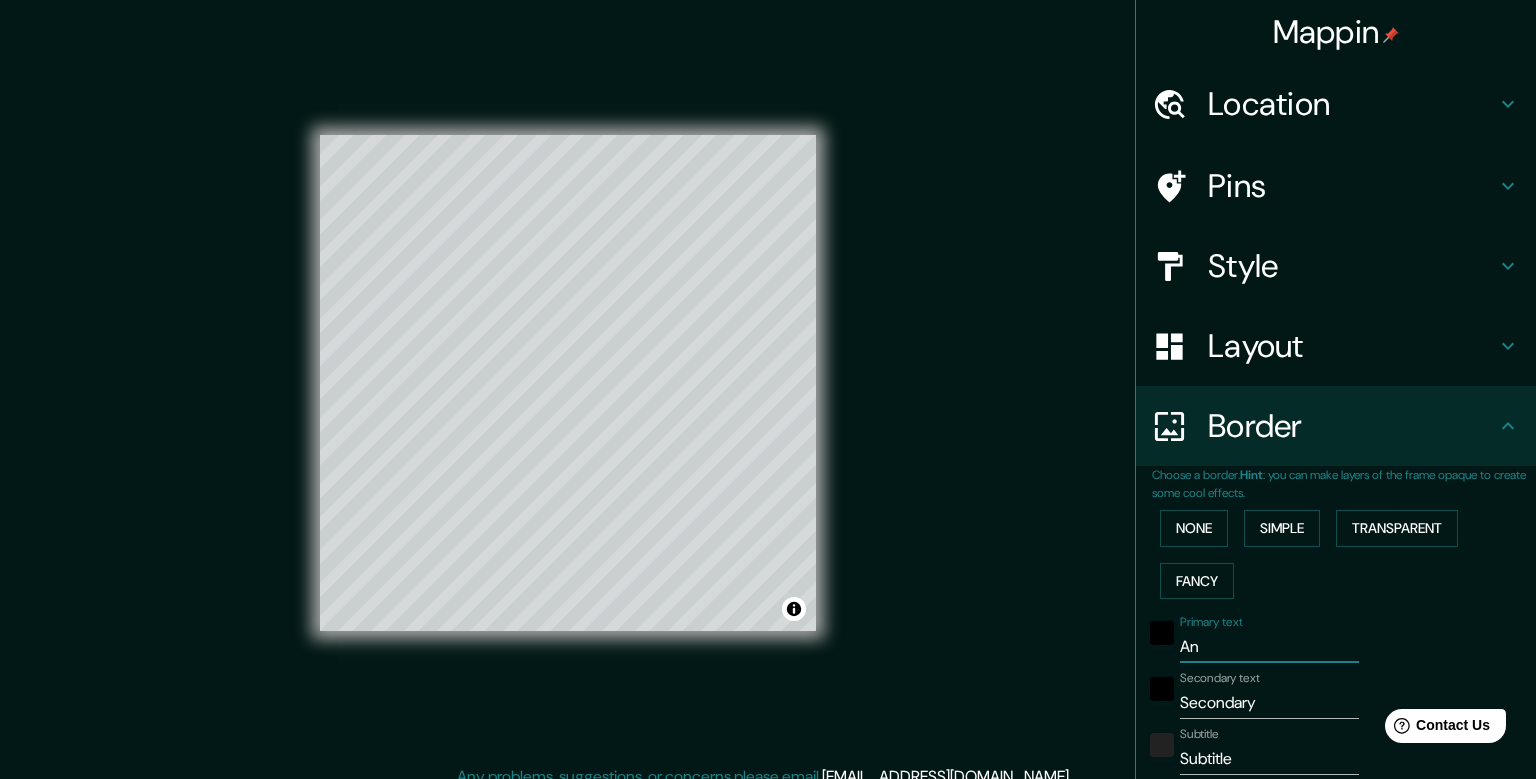 type on "Anc" 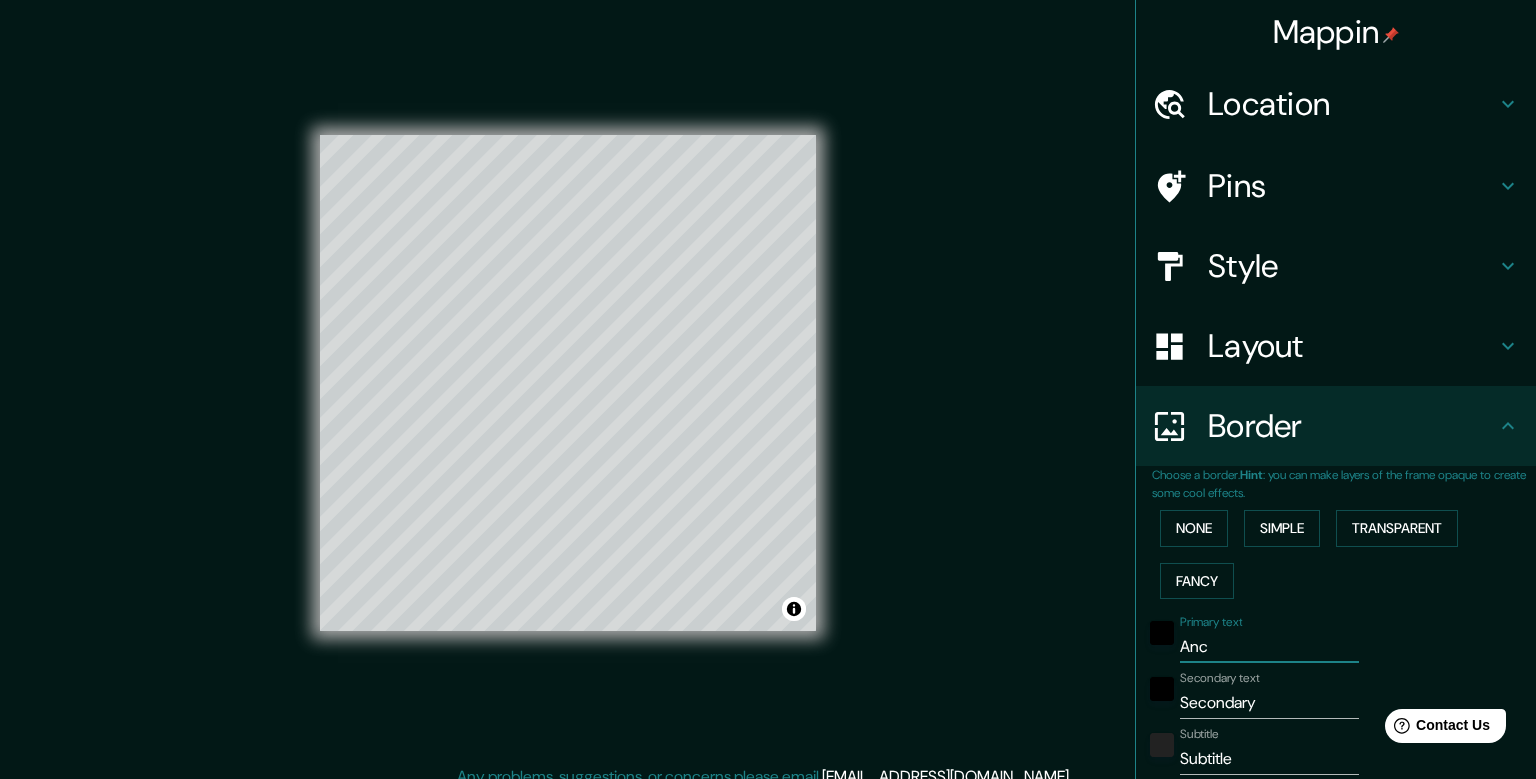 type on "Ancu" 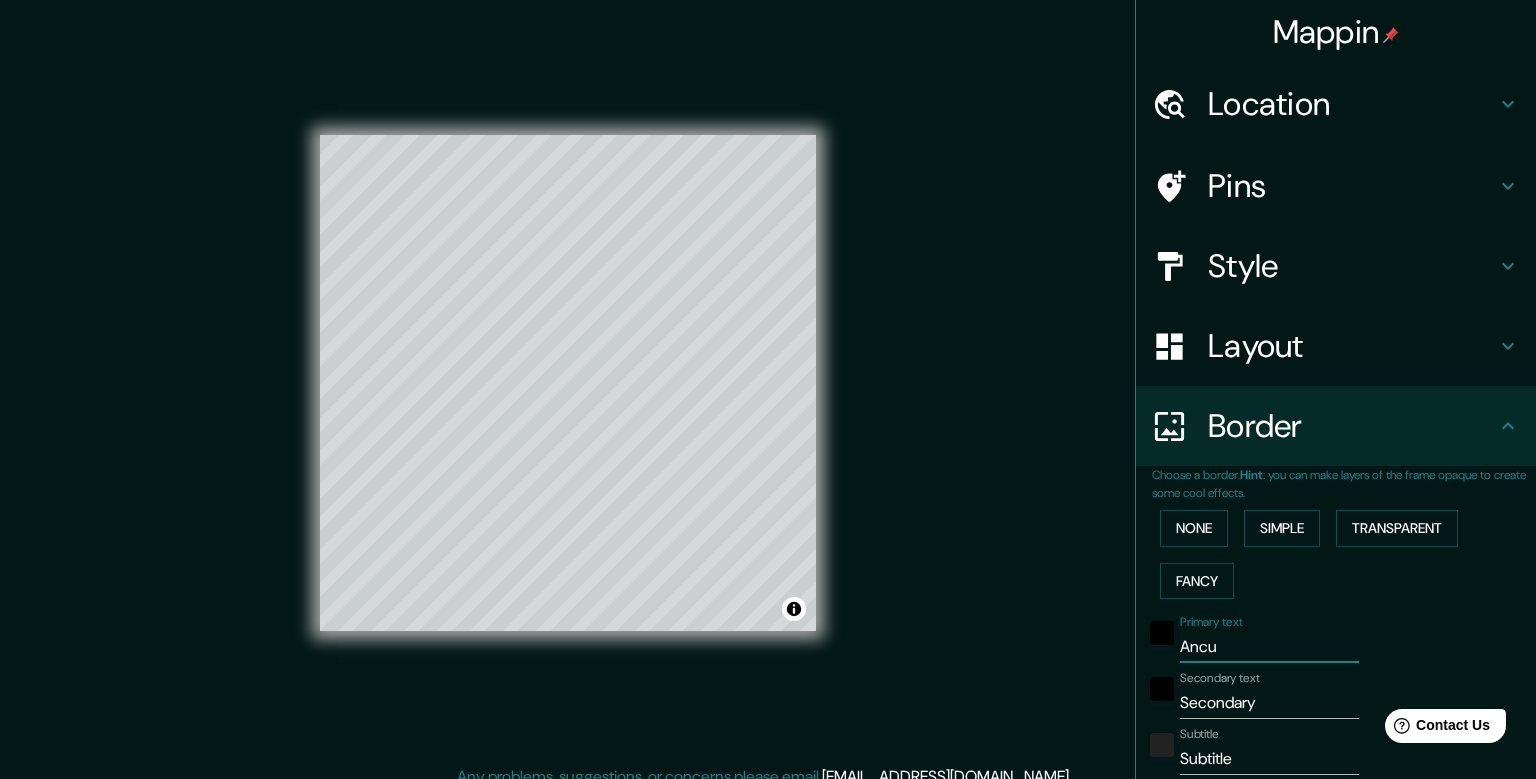 type on "Ancud" 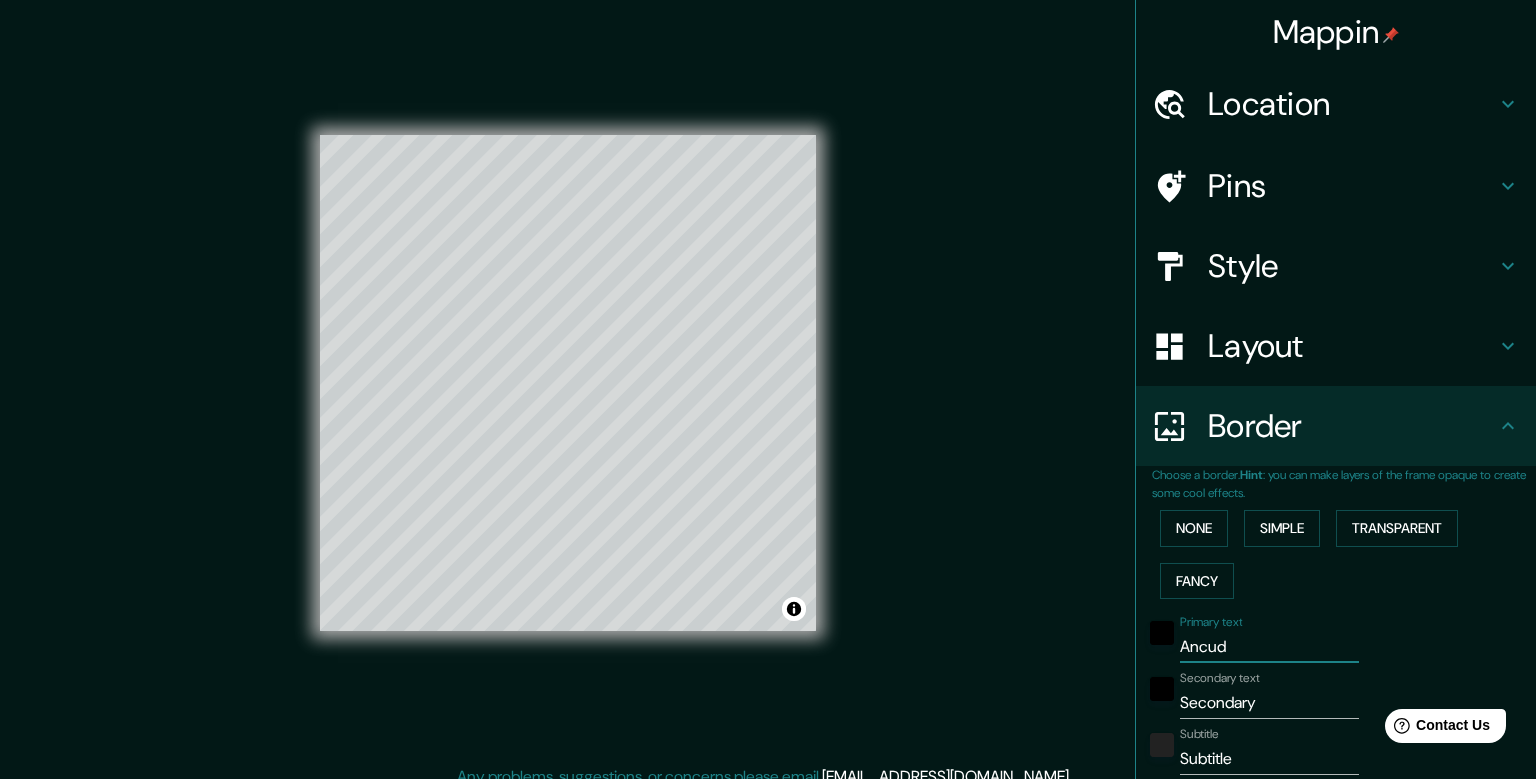 type on "238" 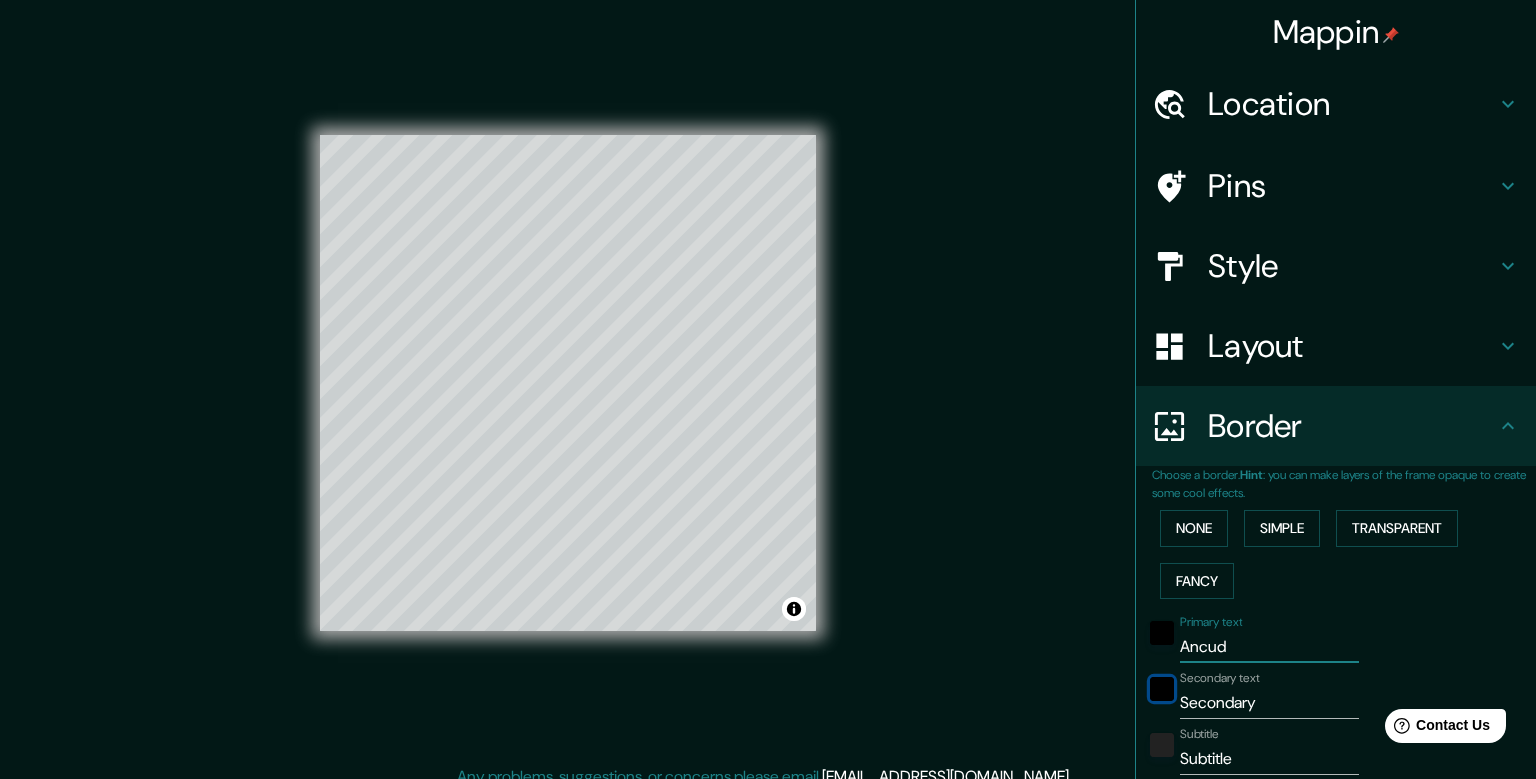 type 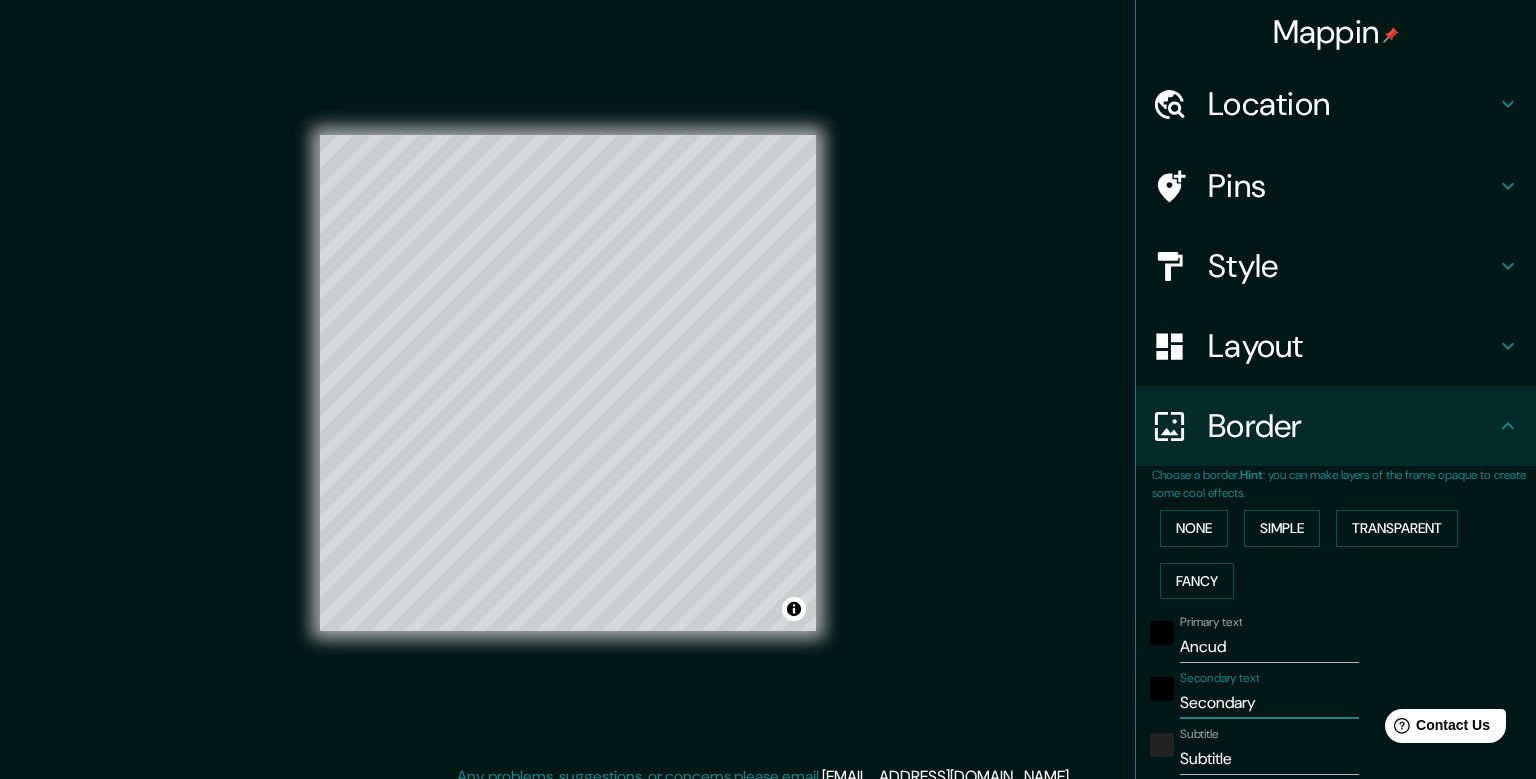 type on "c" 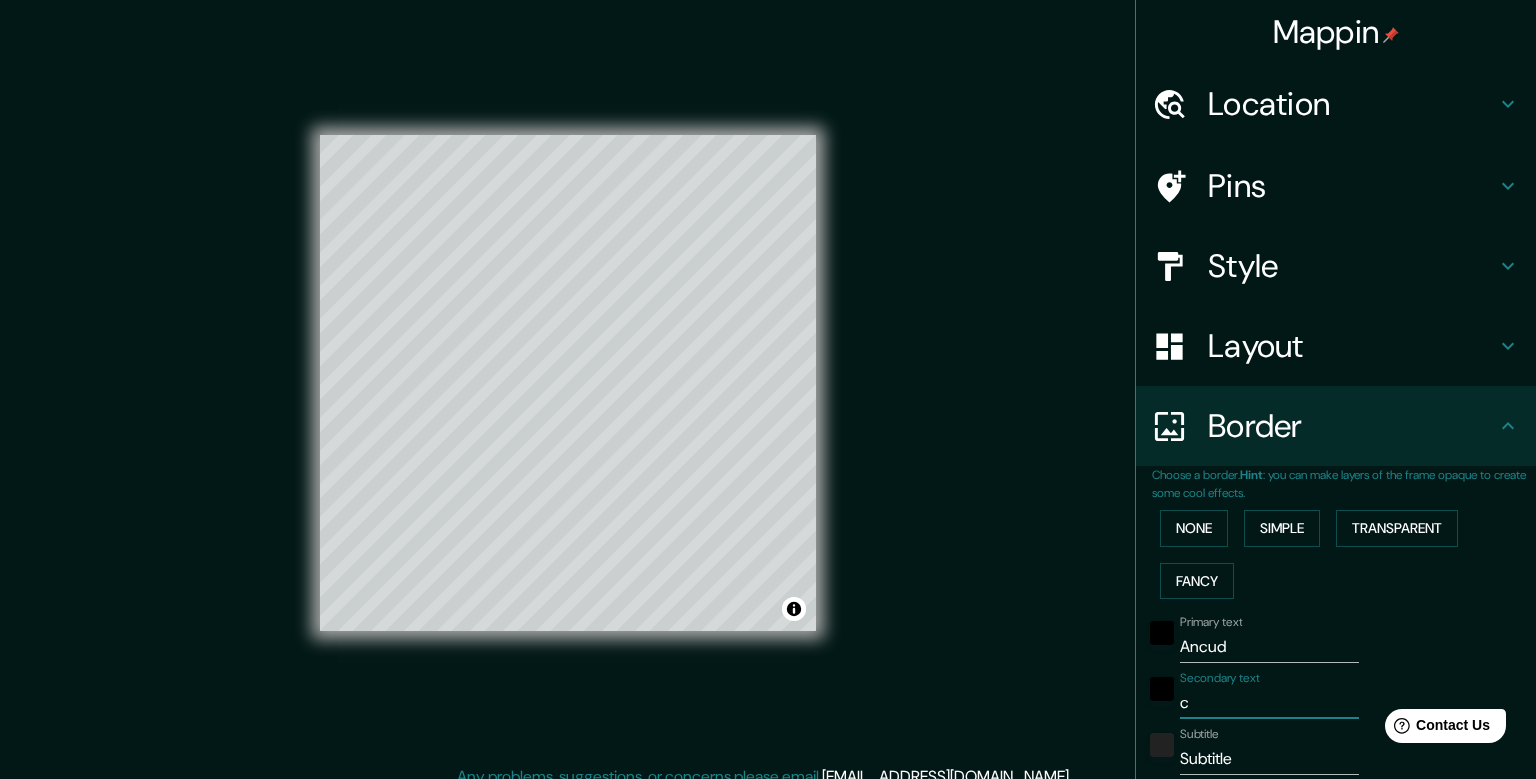 type on "cH" 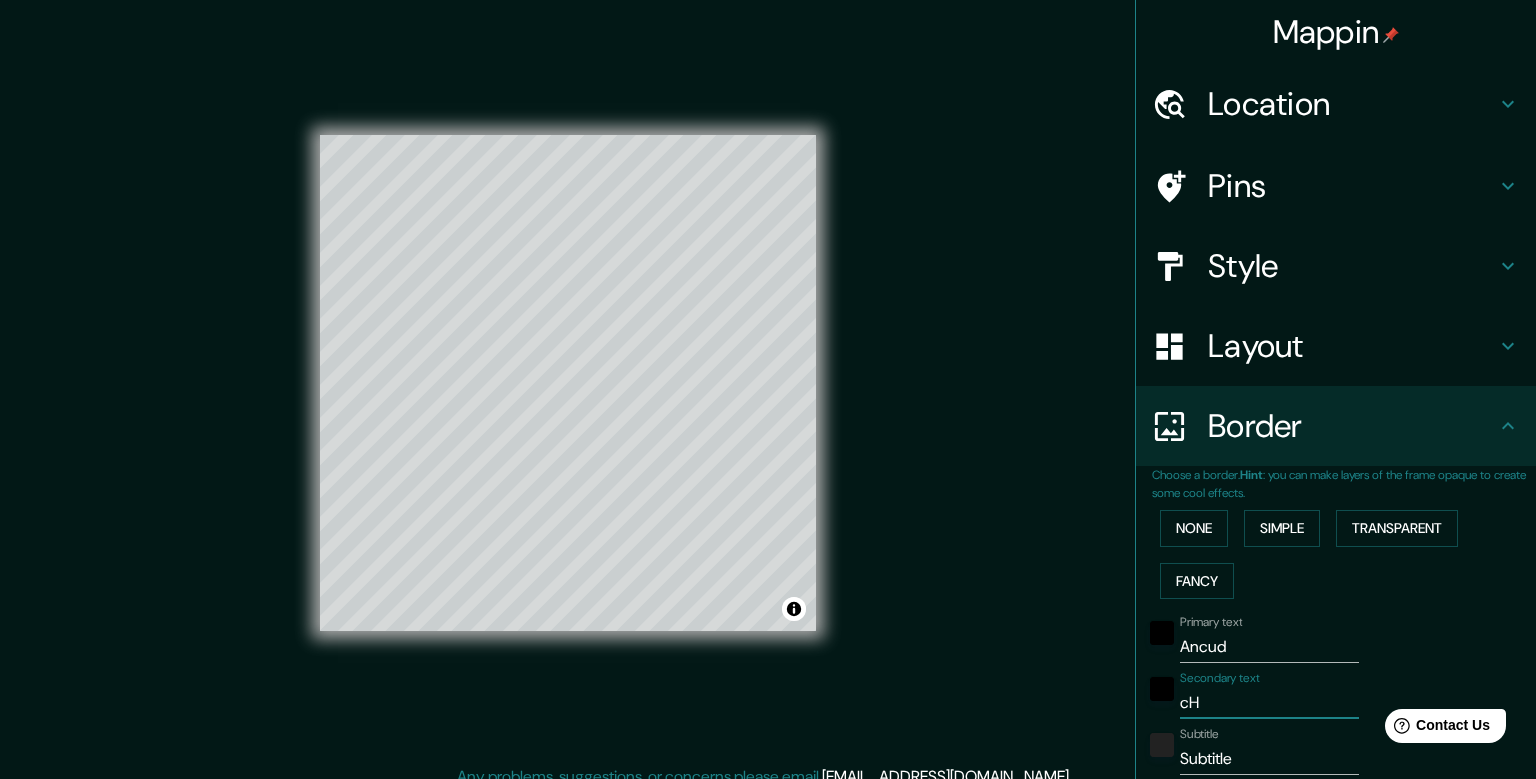 type on "238" 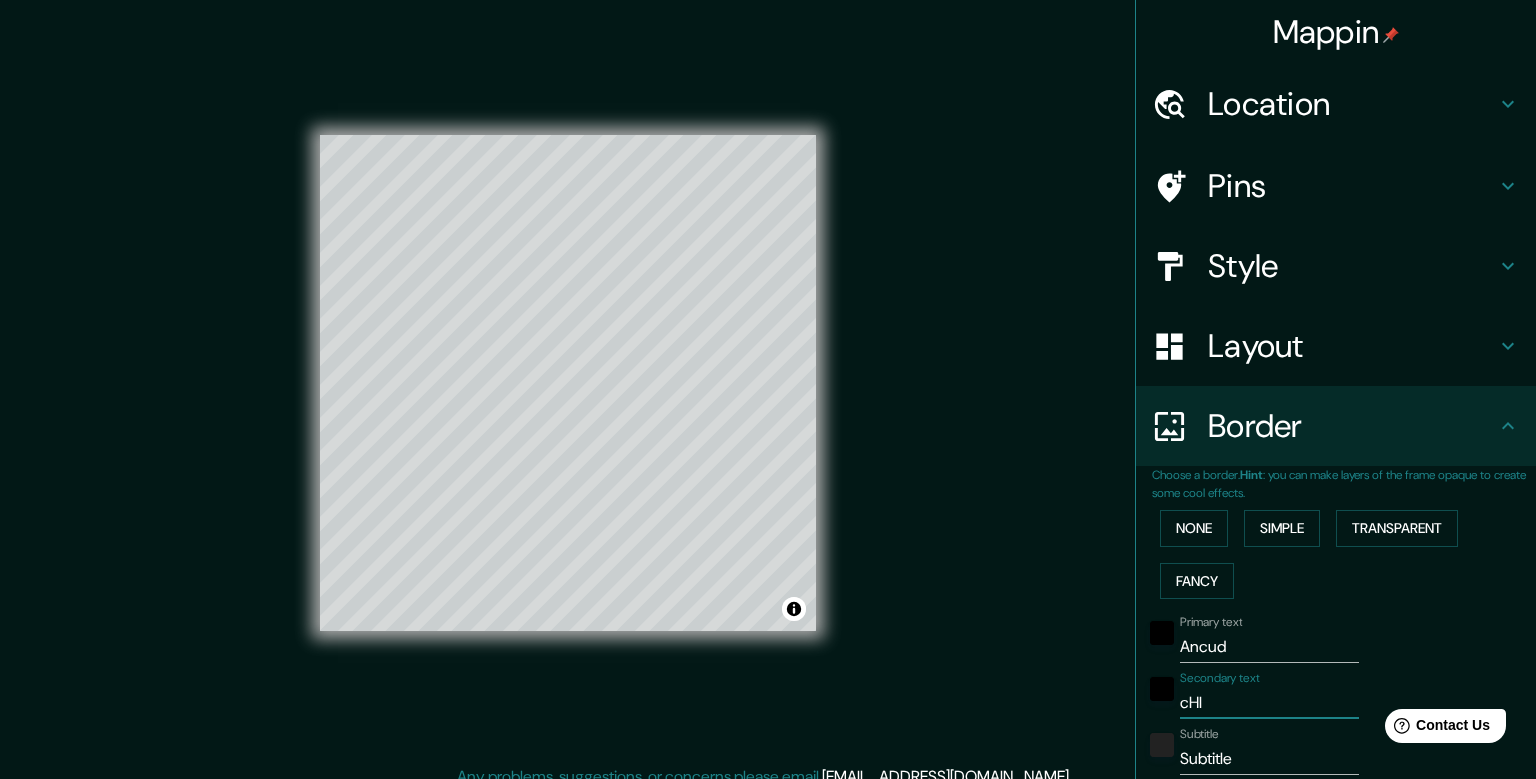 type on "cHIL" 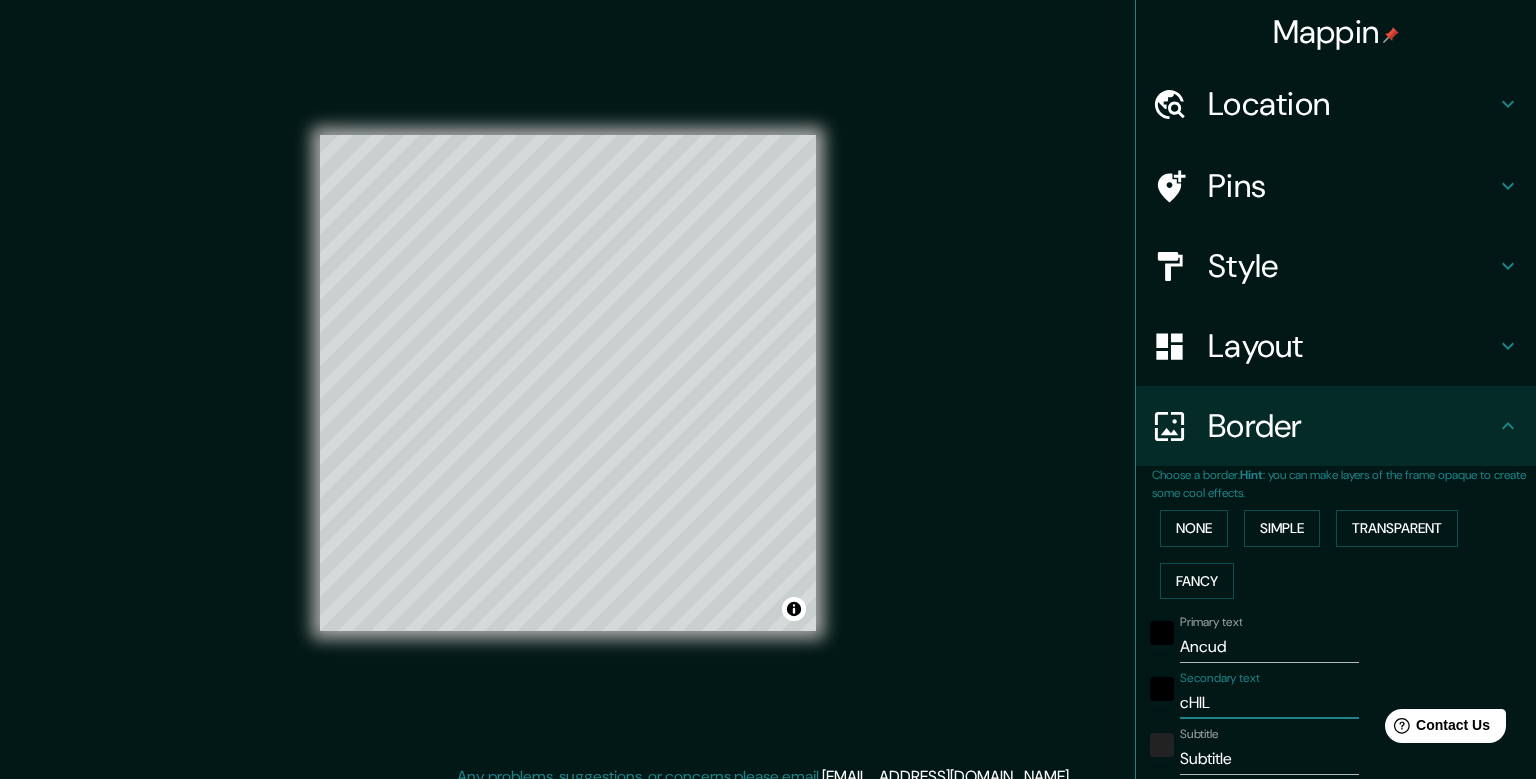 type on "238" 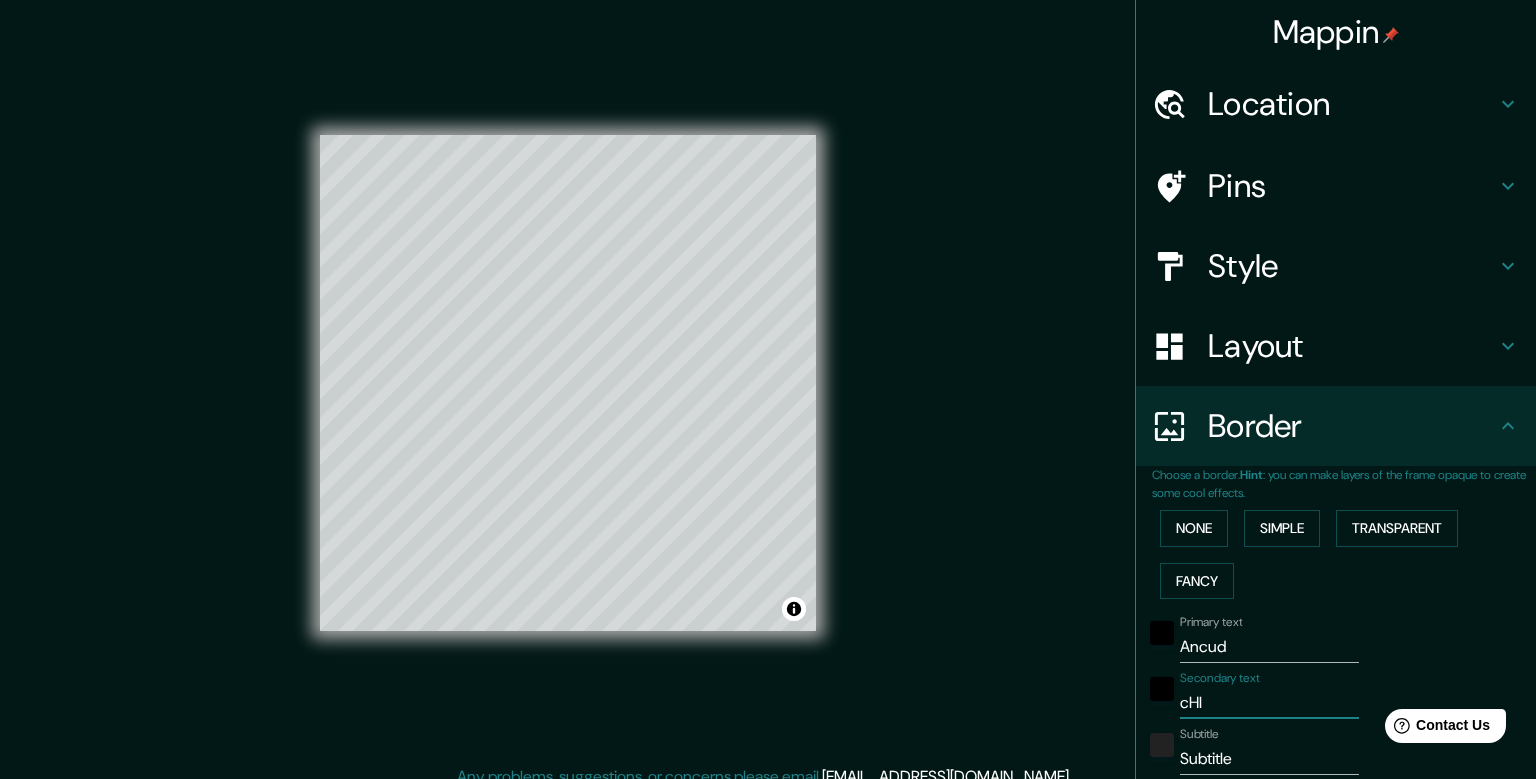 type on "238" 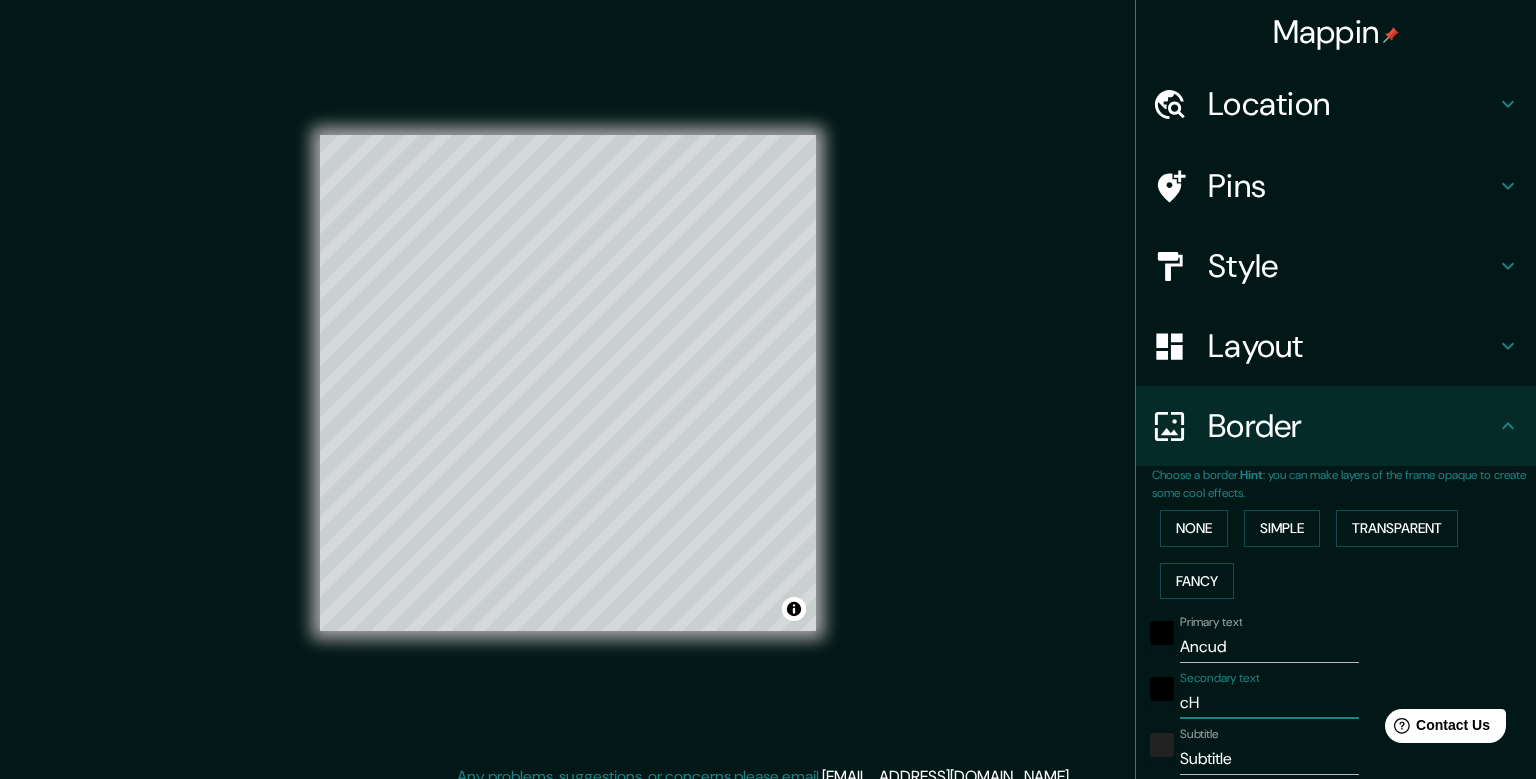 type on "c" 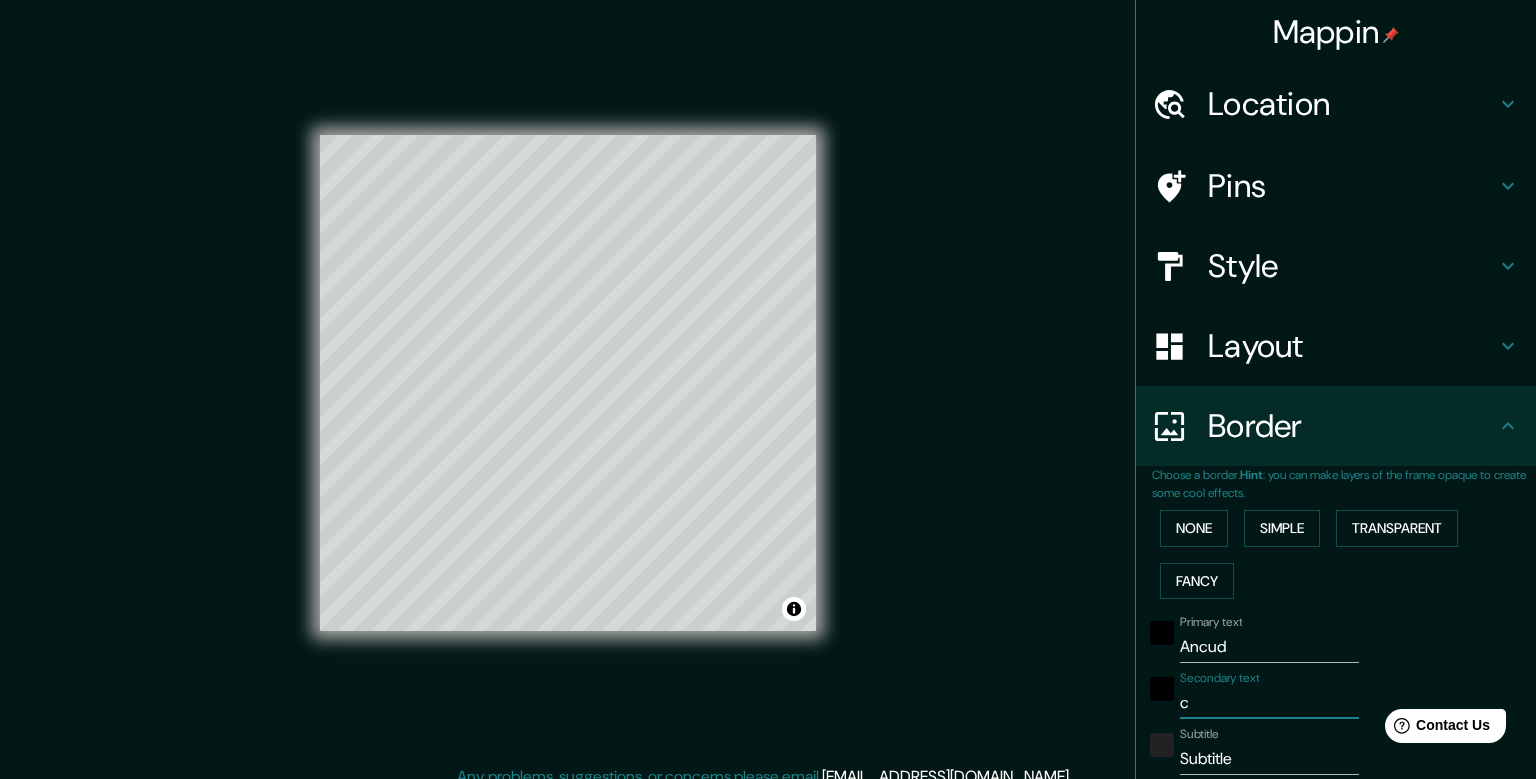 type 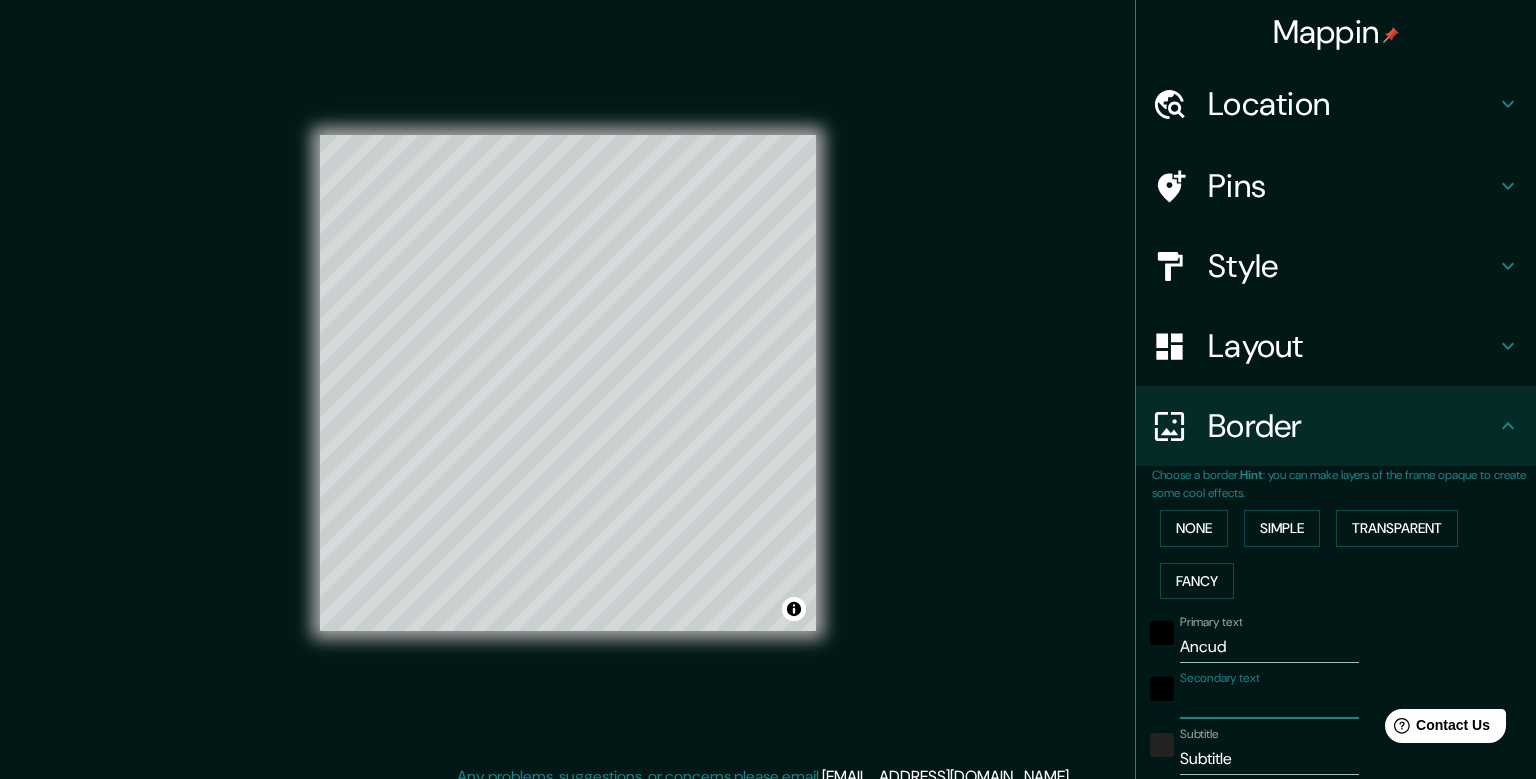 type on "C" 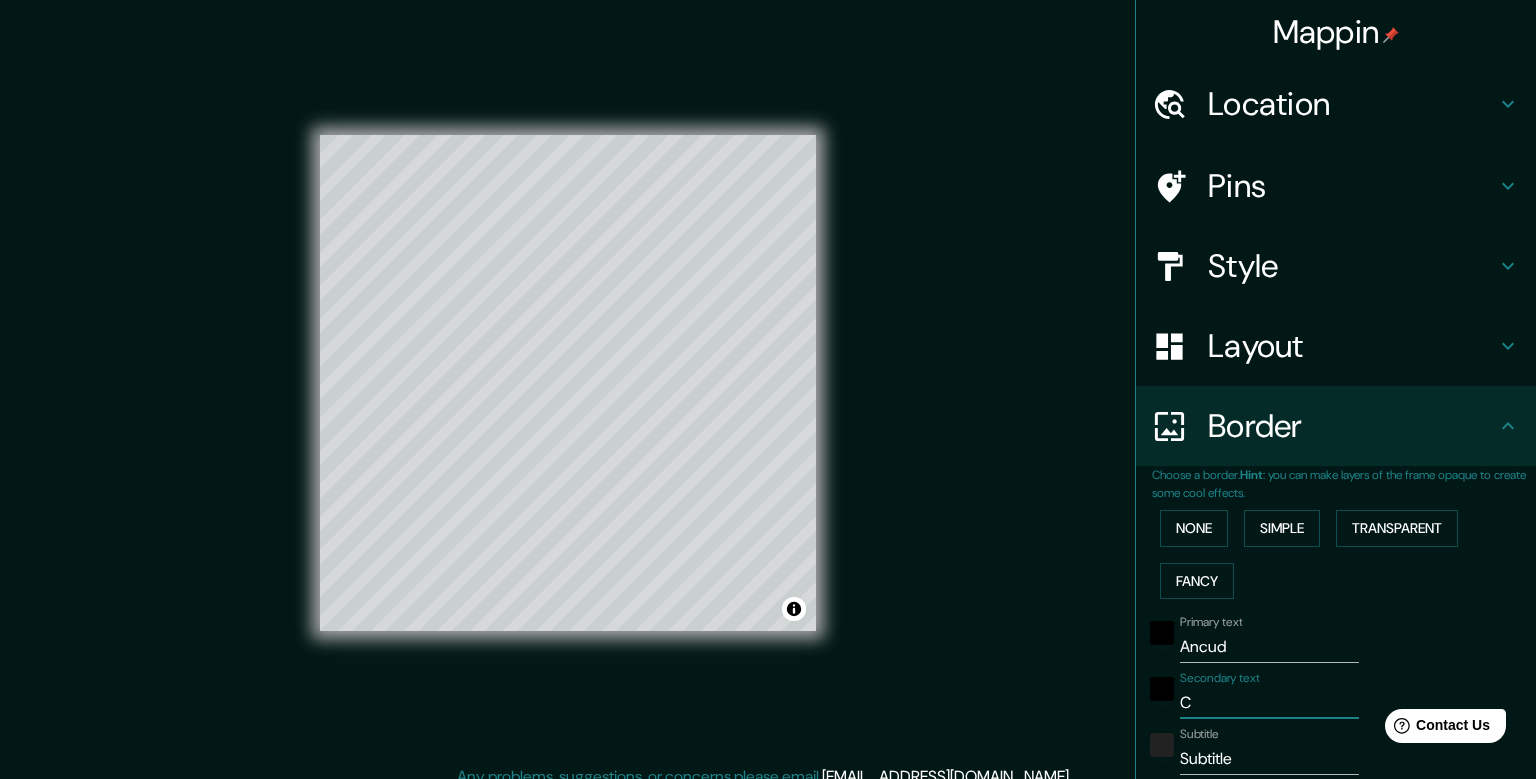 type on "Ch" 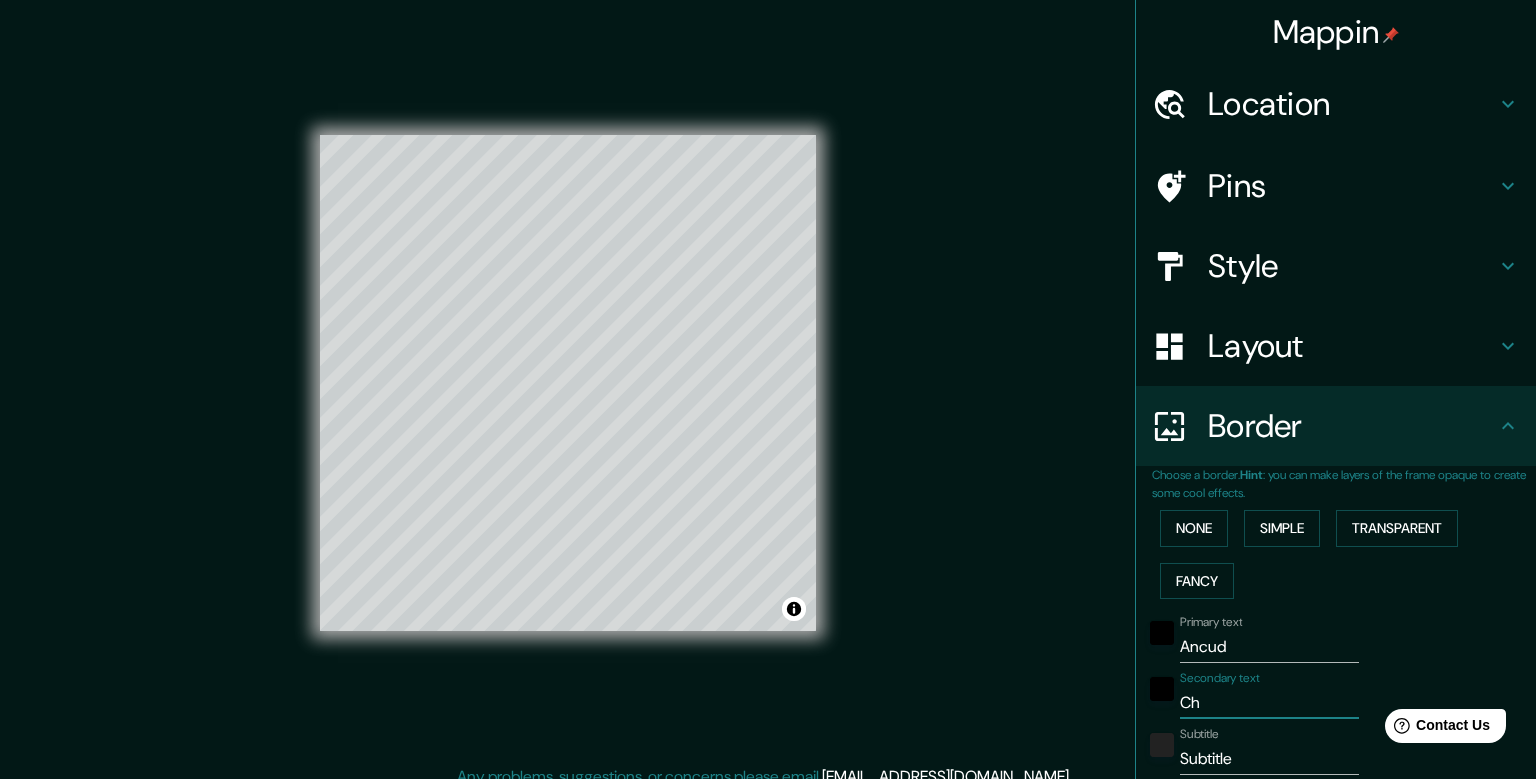 type on "Chi" 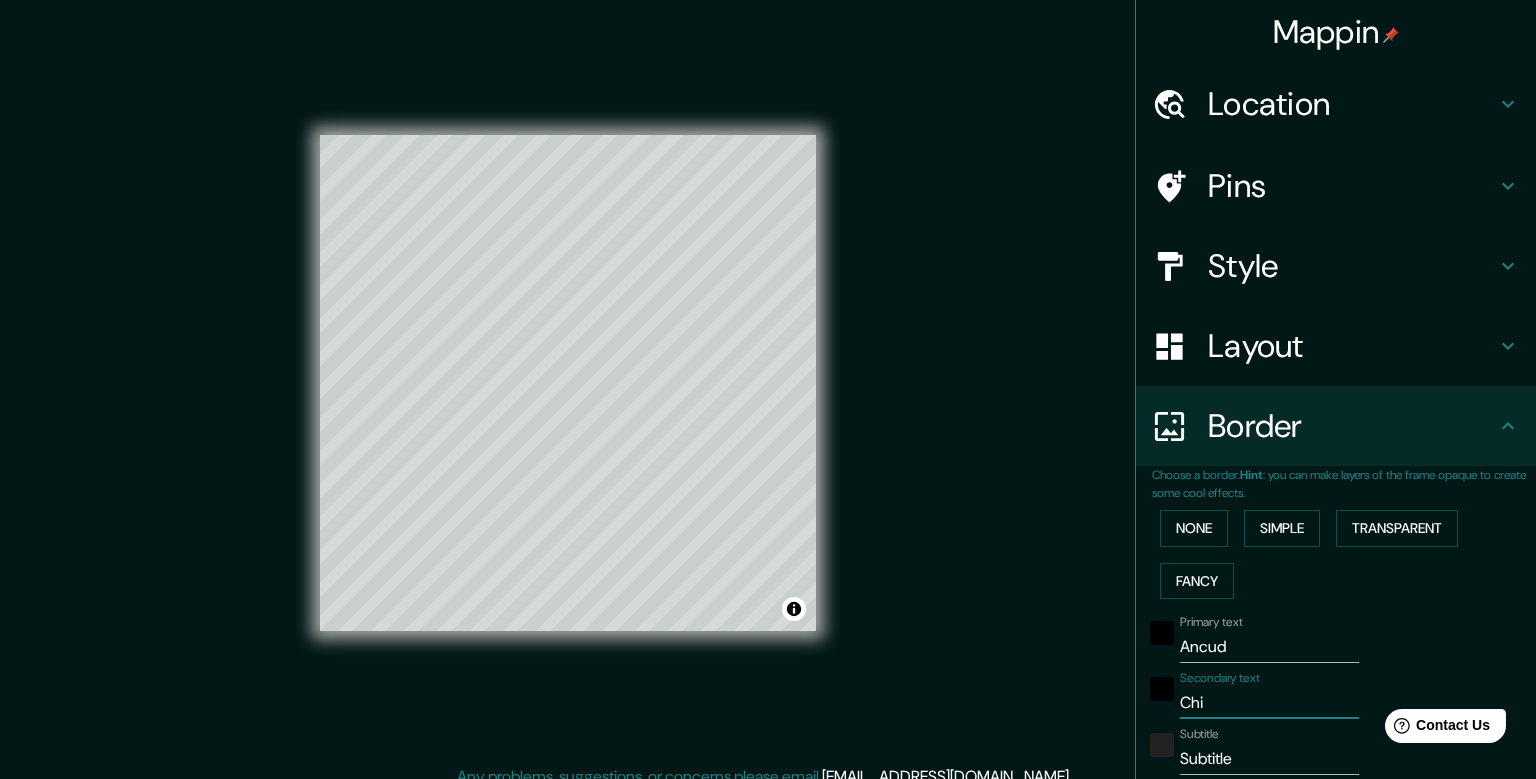 type on "Chil" 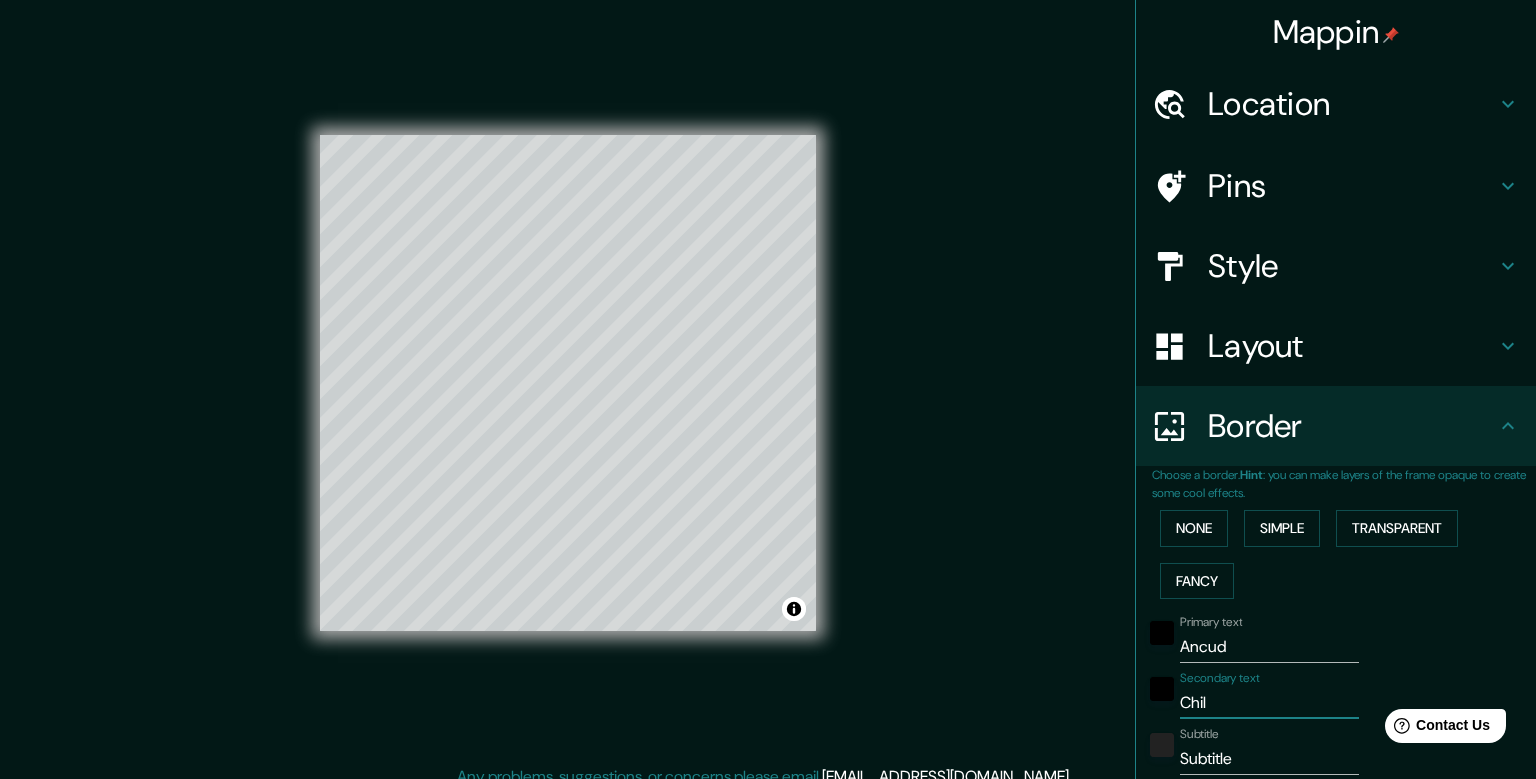 type on "238" 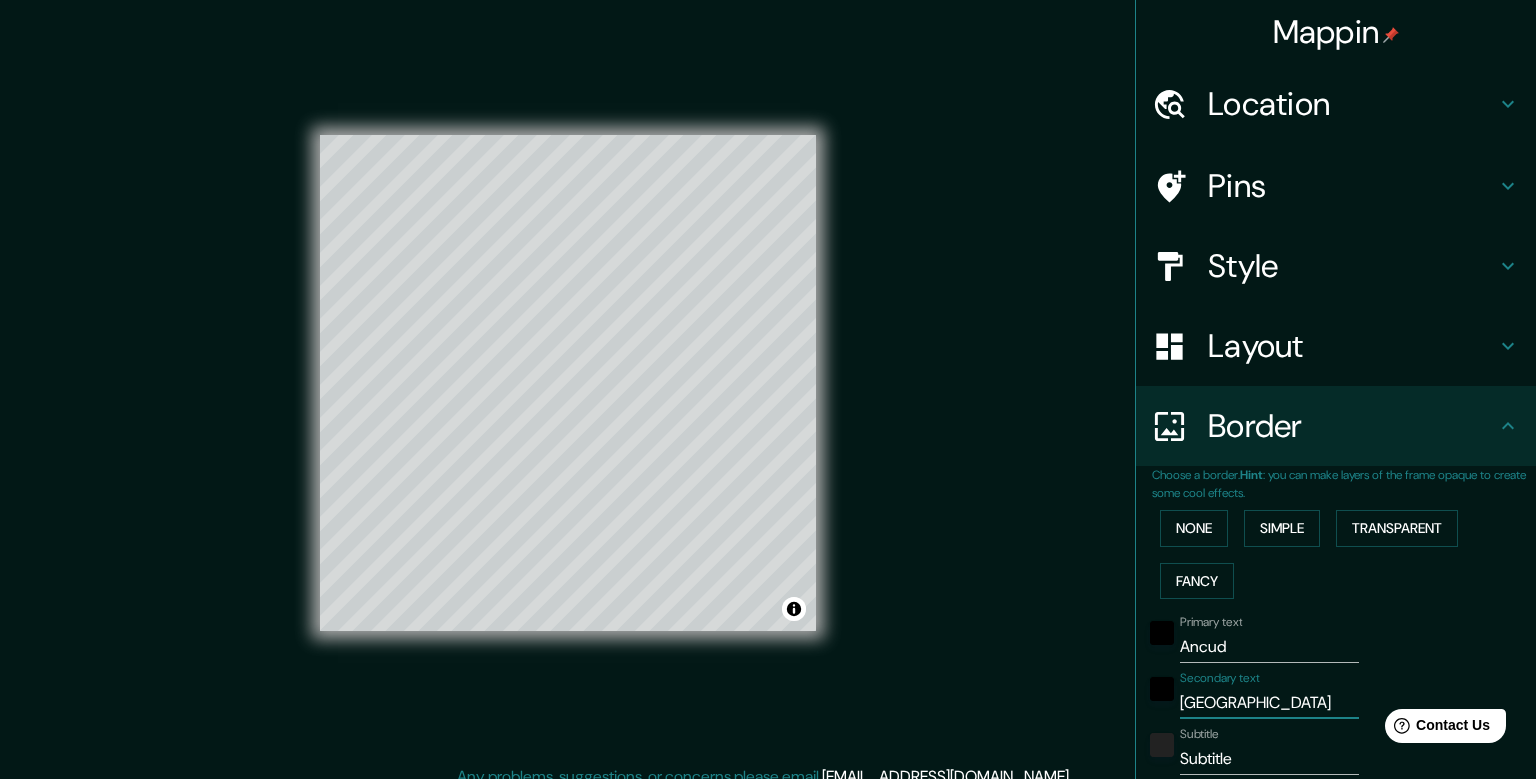 type on "Chile" 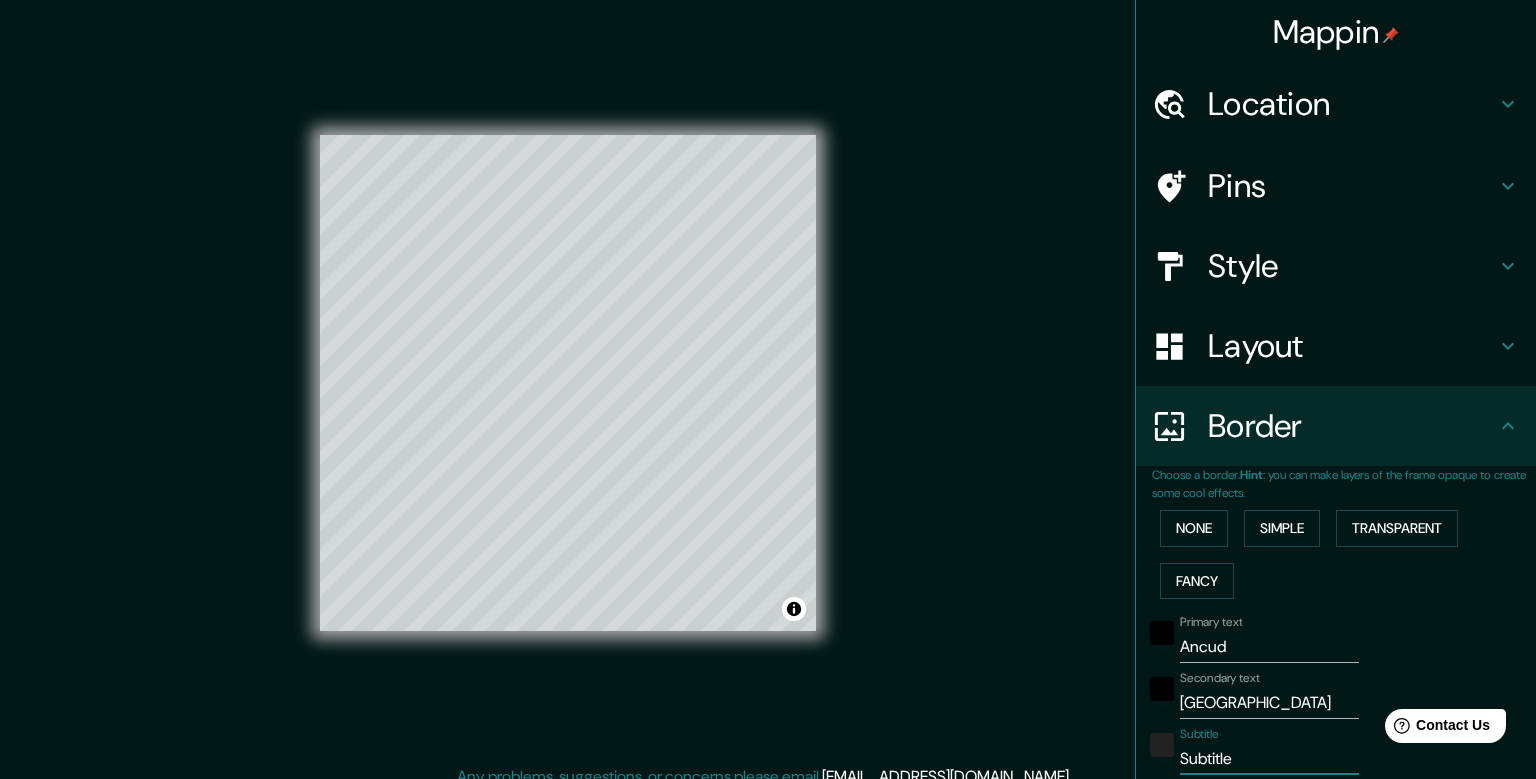 drag, startPoint x: 1294, startPoint y: 766, endPoint x: 1169, endPoint y: 756, distance: 125.39936 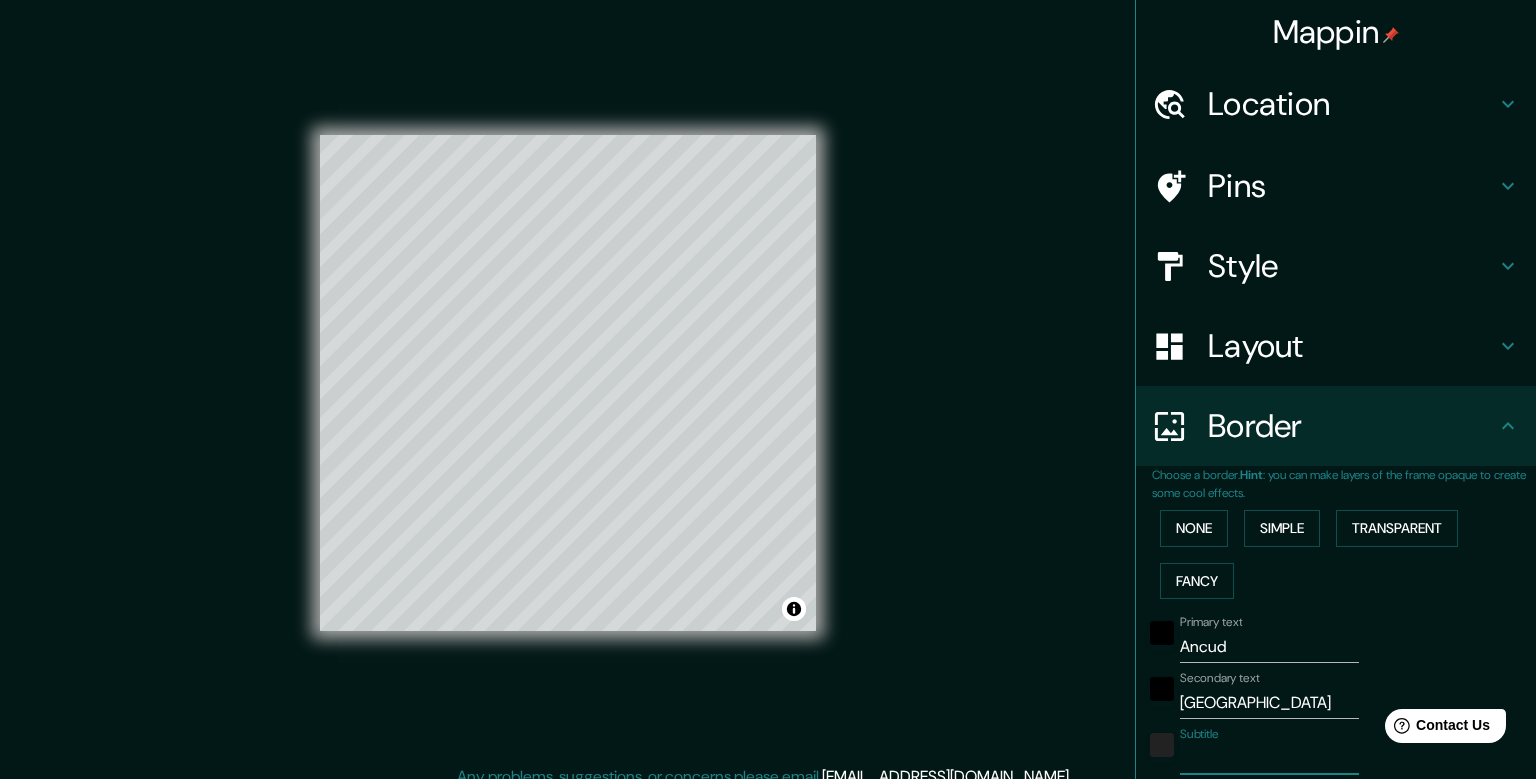 type 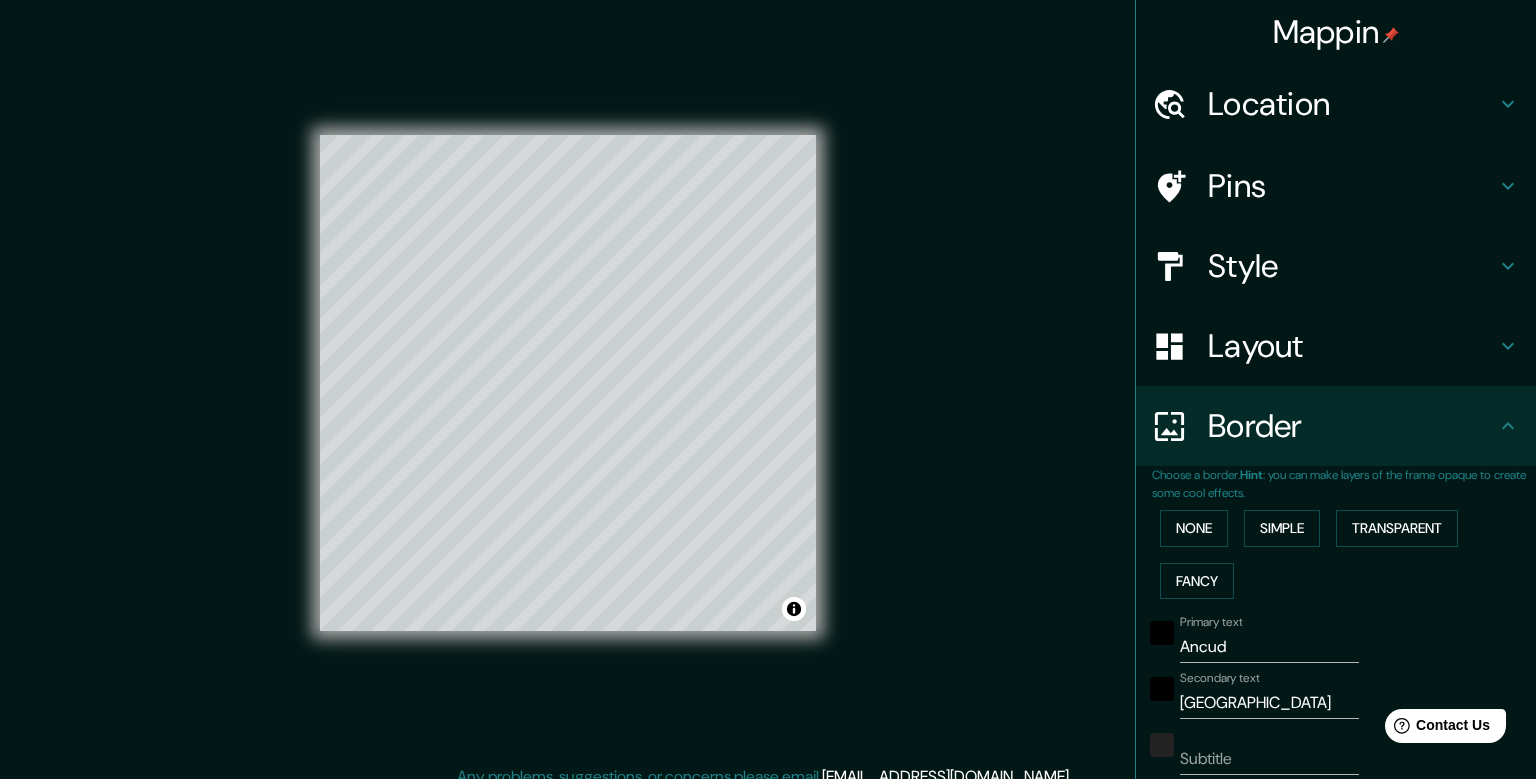 click on "None Simple Transparent Fancy" at bounding box center [1344, 554] 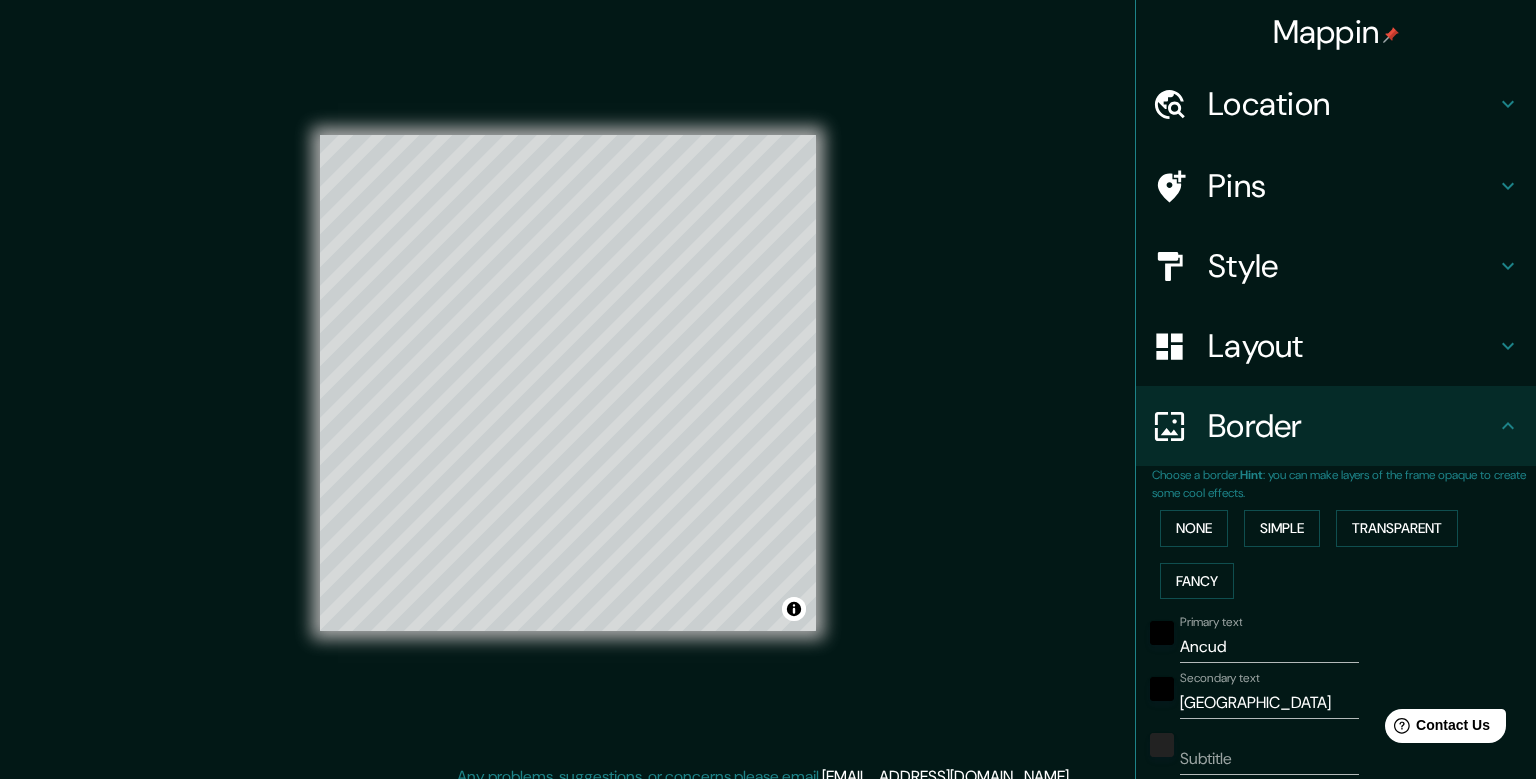 click on "Border" at bounding box center (1352, 426) 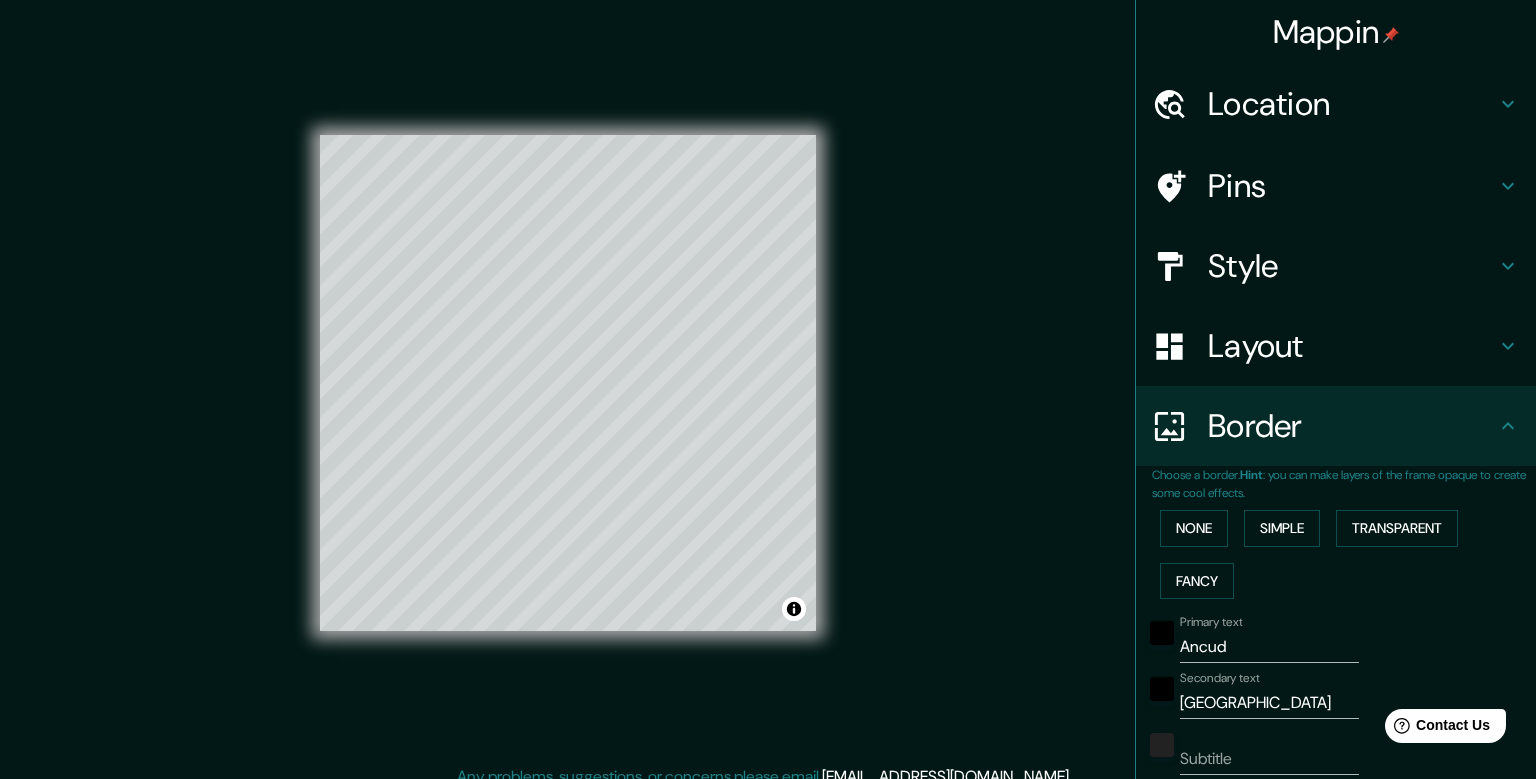 click on "Border" at bounding box center (1352, 426) 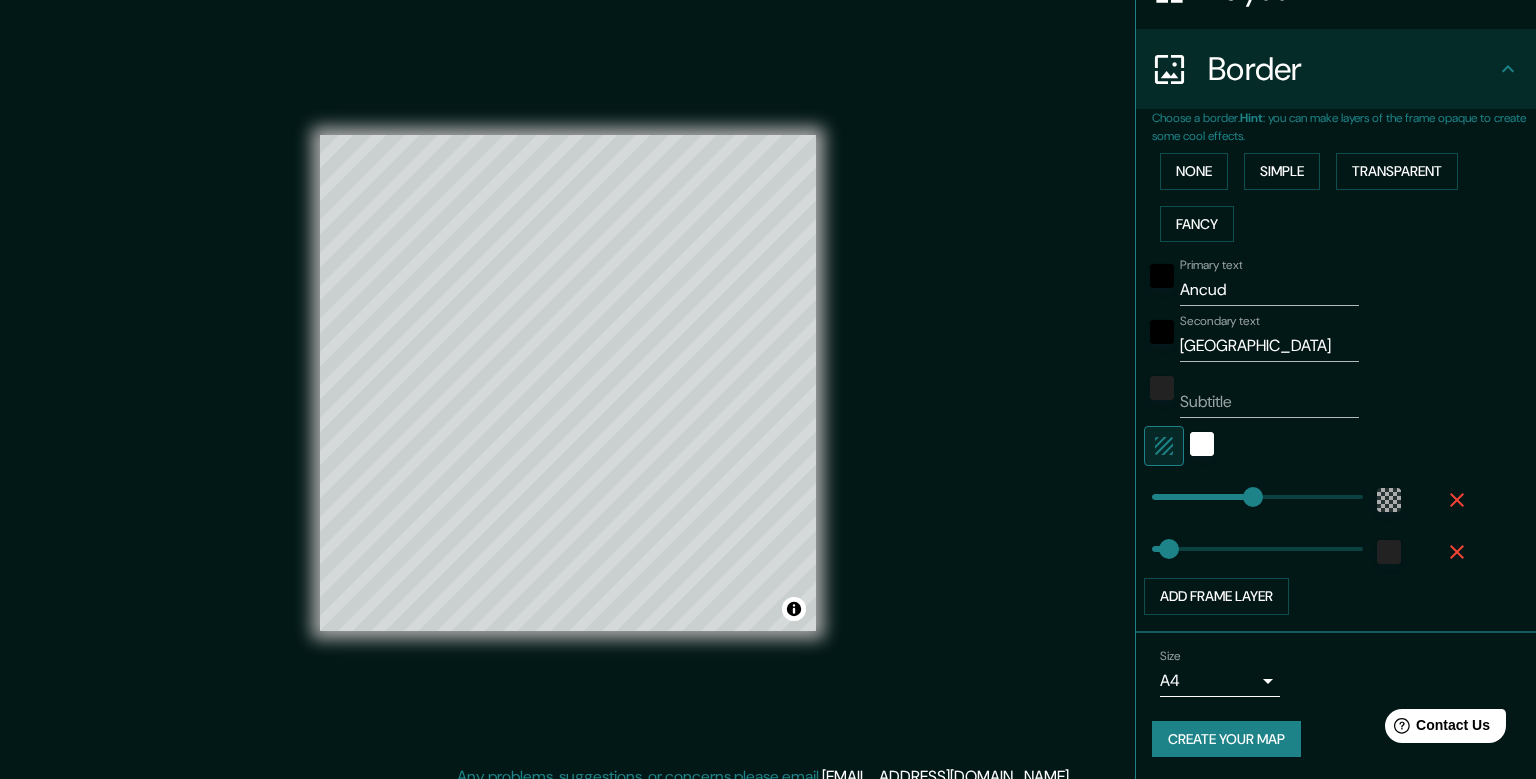 scroll, scrollTop: 251, scrollLeft: 0, axis: vertical 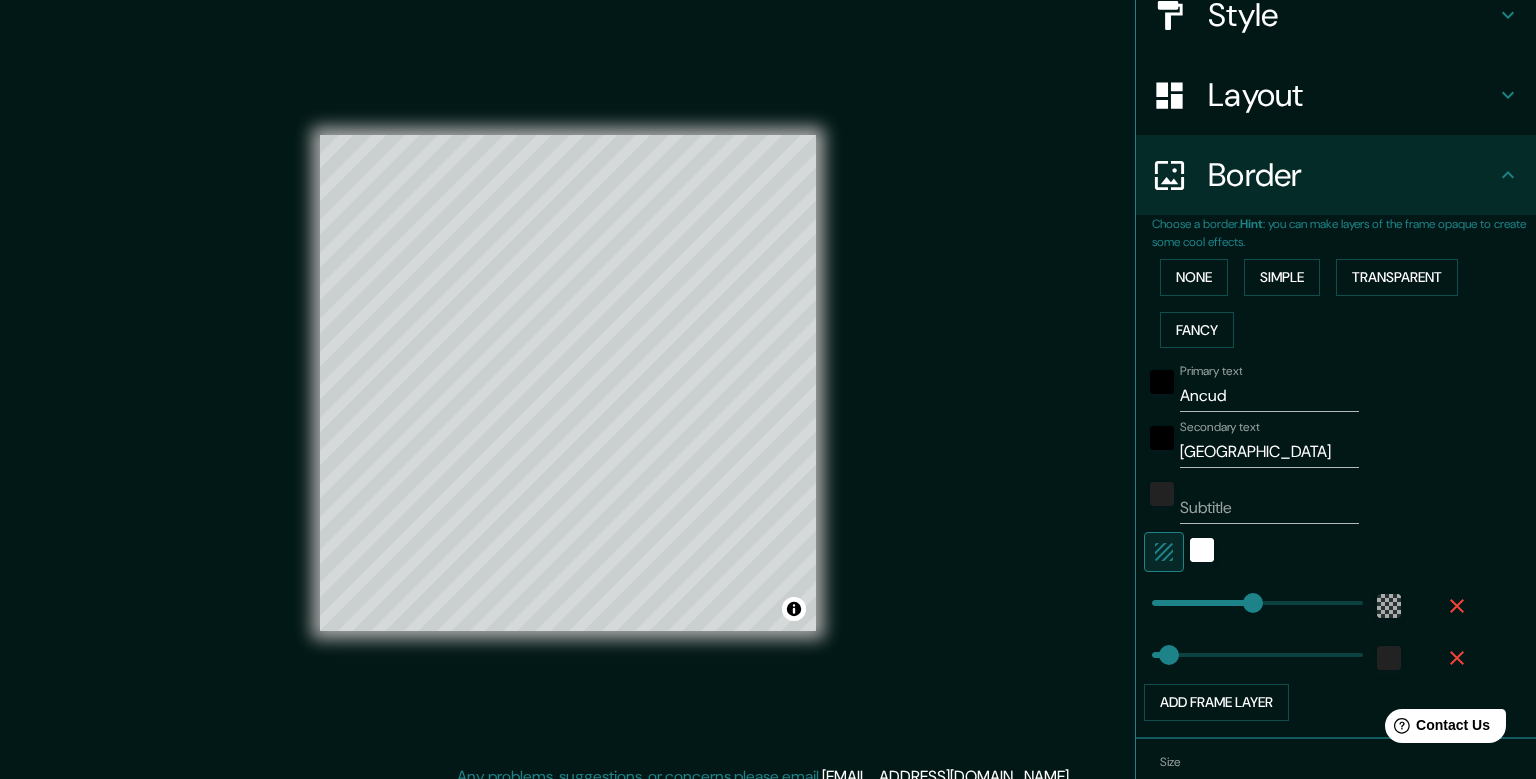 click 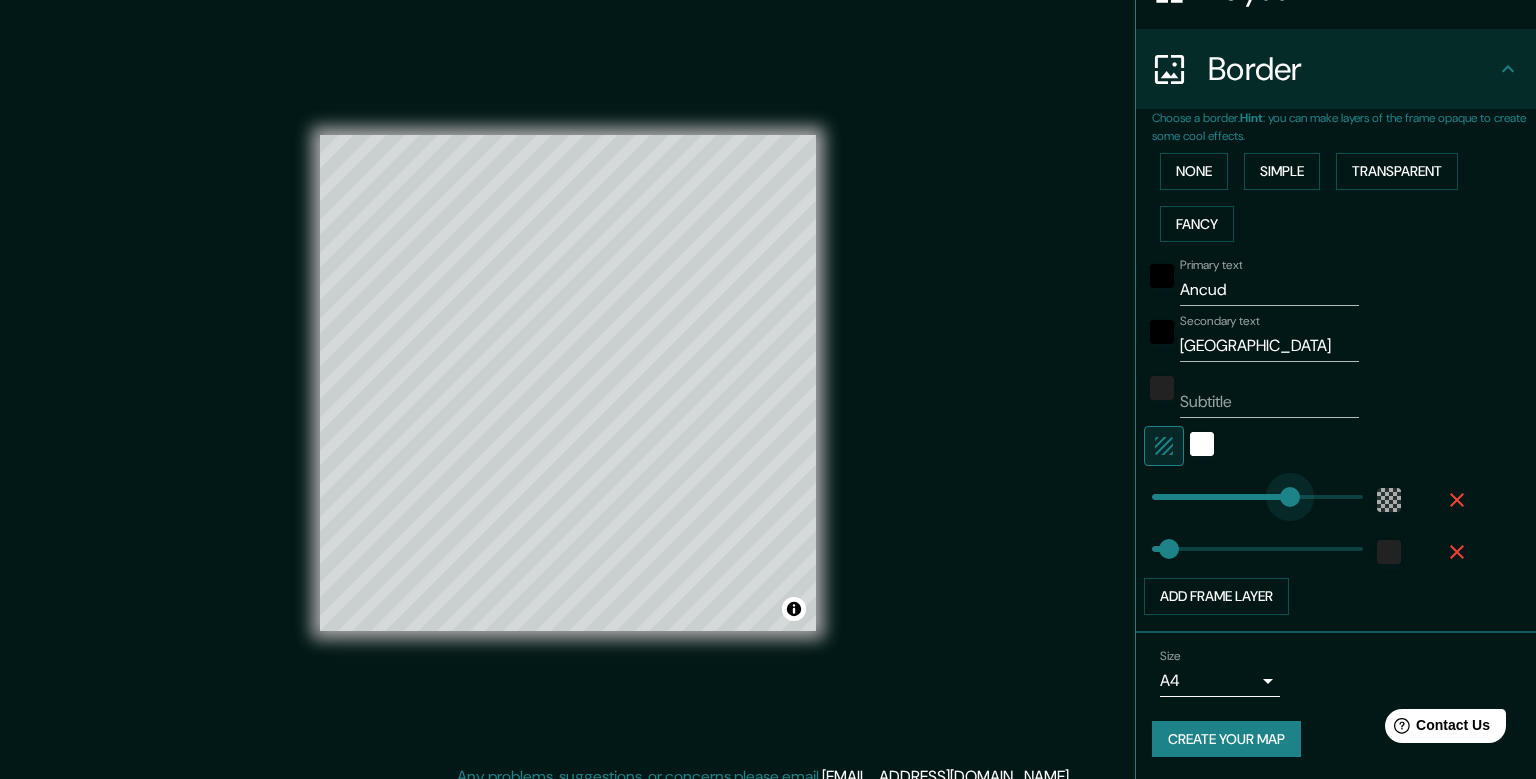 type on "348" 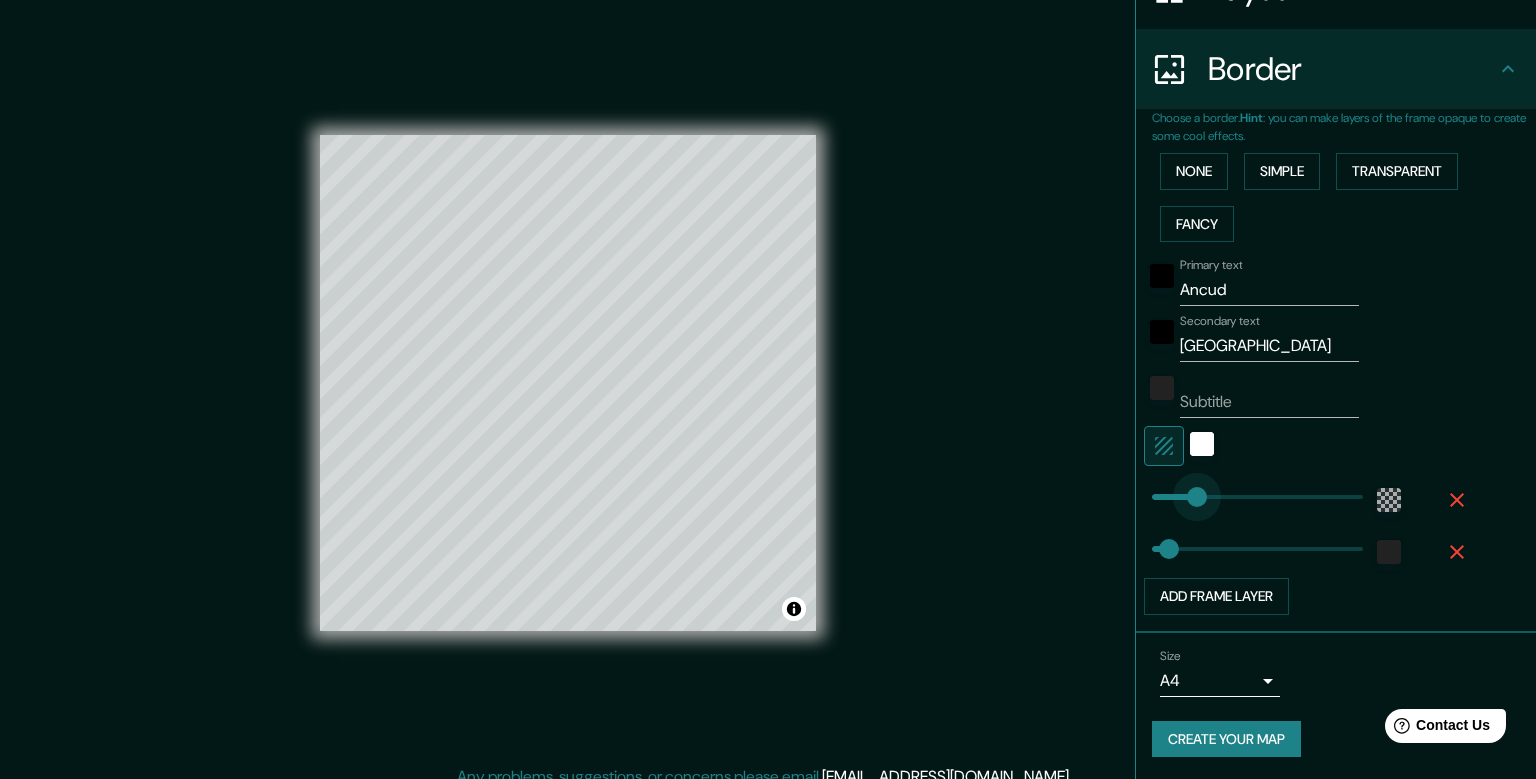 type on "26" 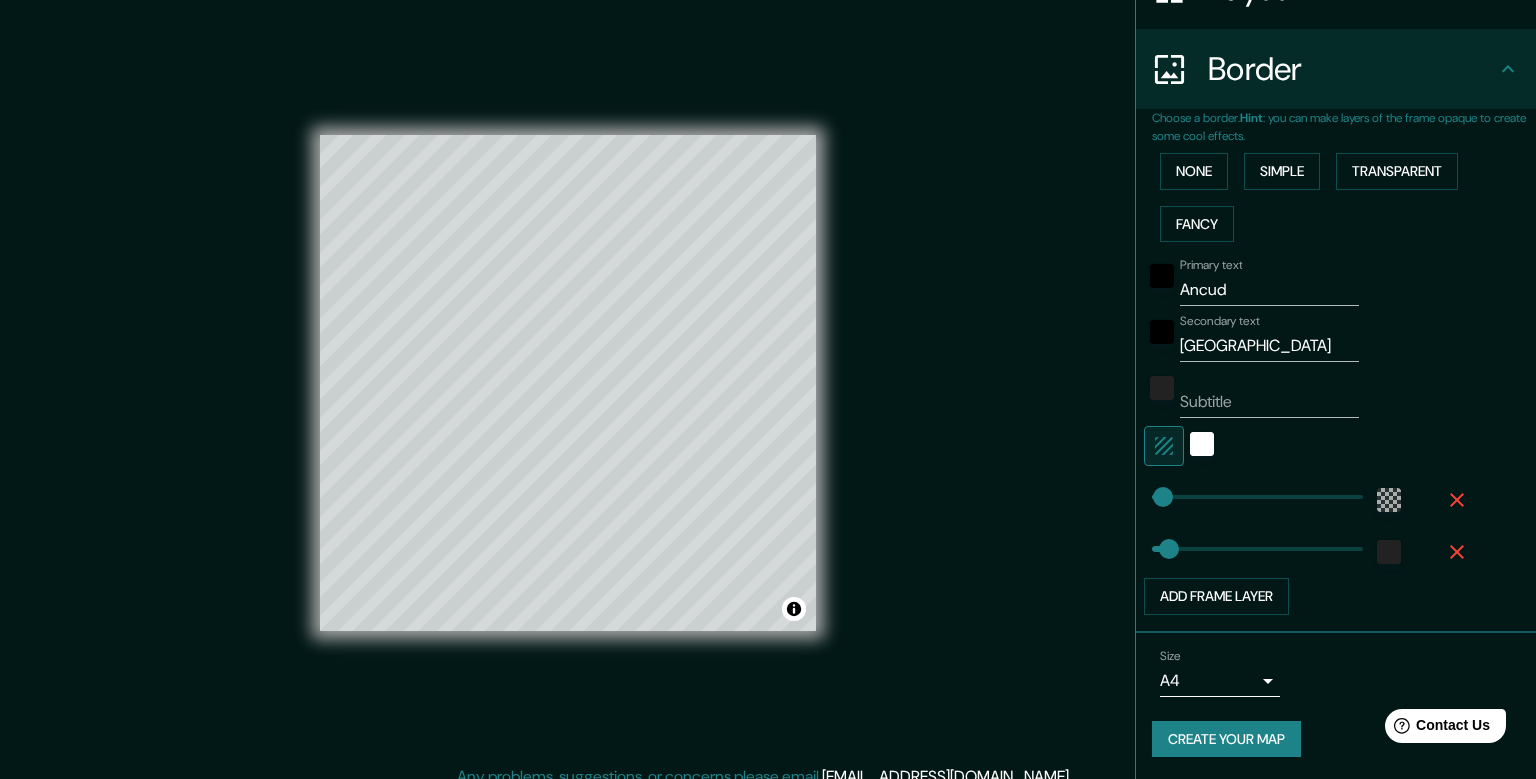 type on "40" 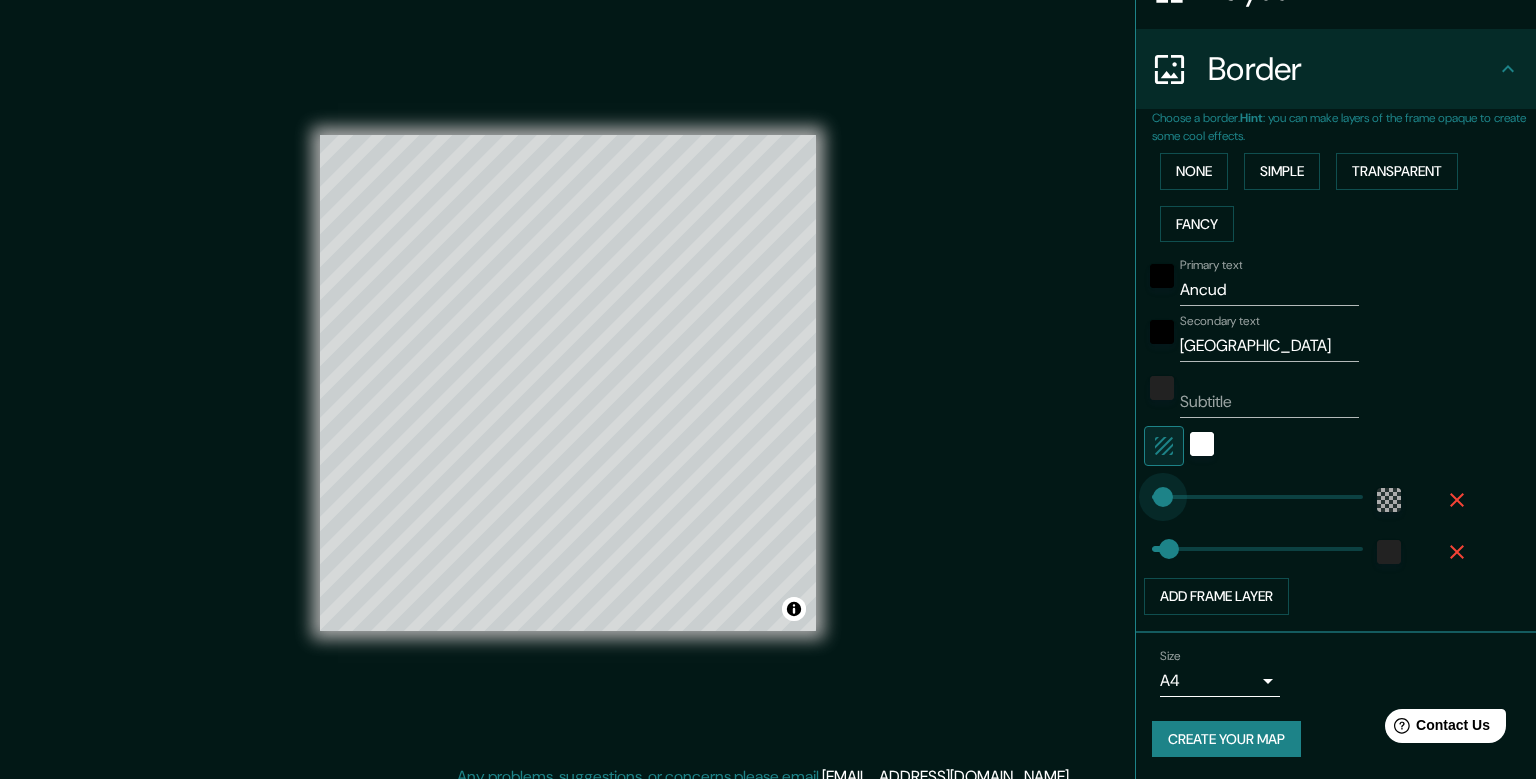 type on "0" 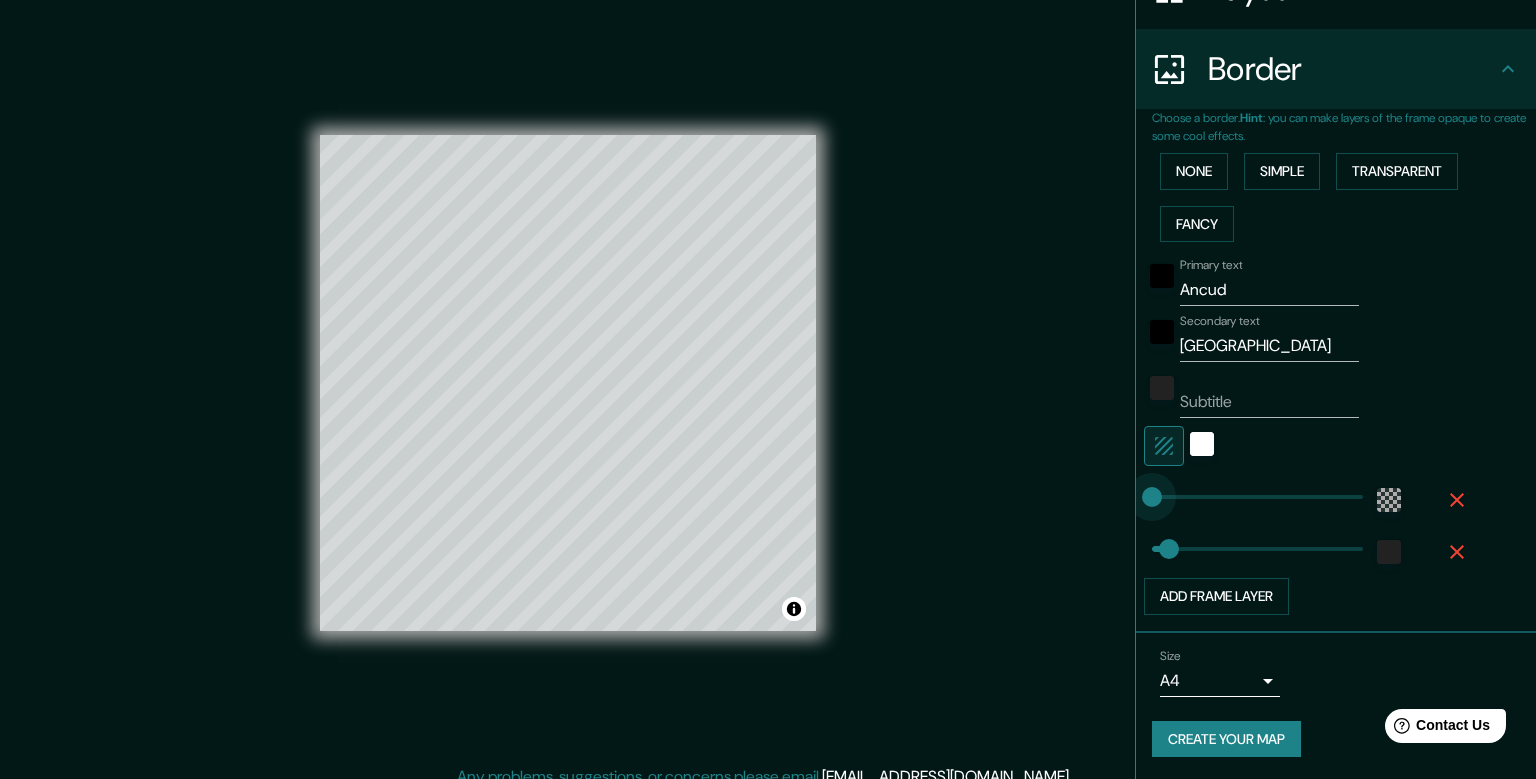 drag, startPoint x: 1163, startPoint y: 501, endPoint x: 1134, endPoint y: 502, distance: 29.017237 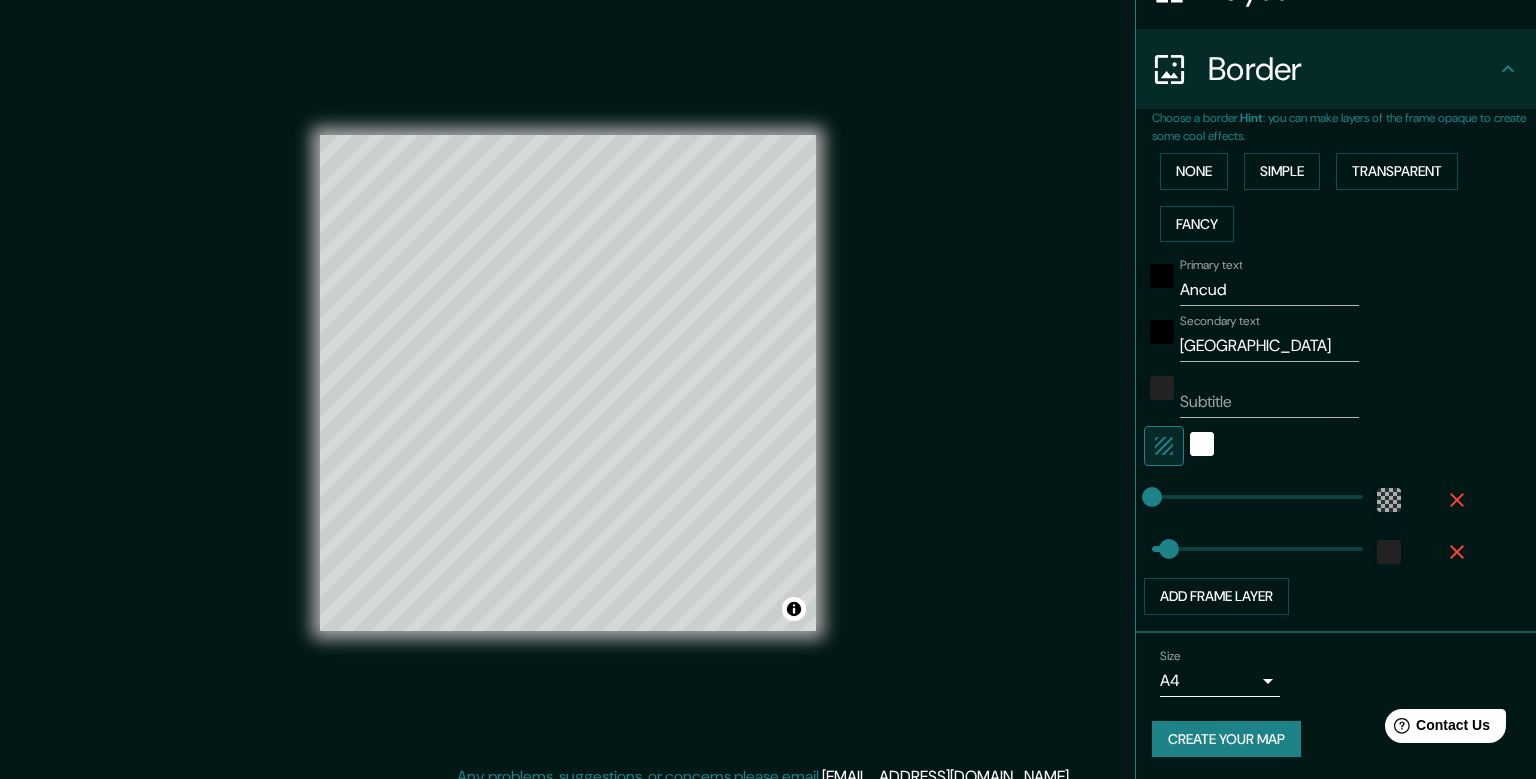 click on "Border" at bounding box center (1352, 69) 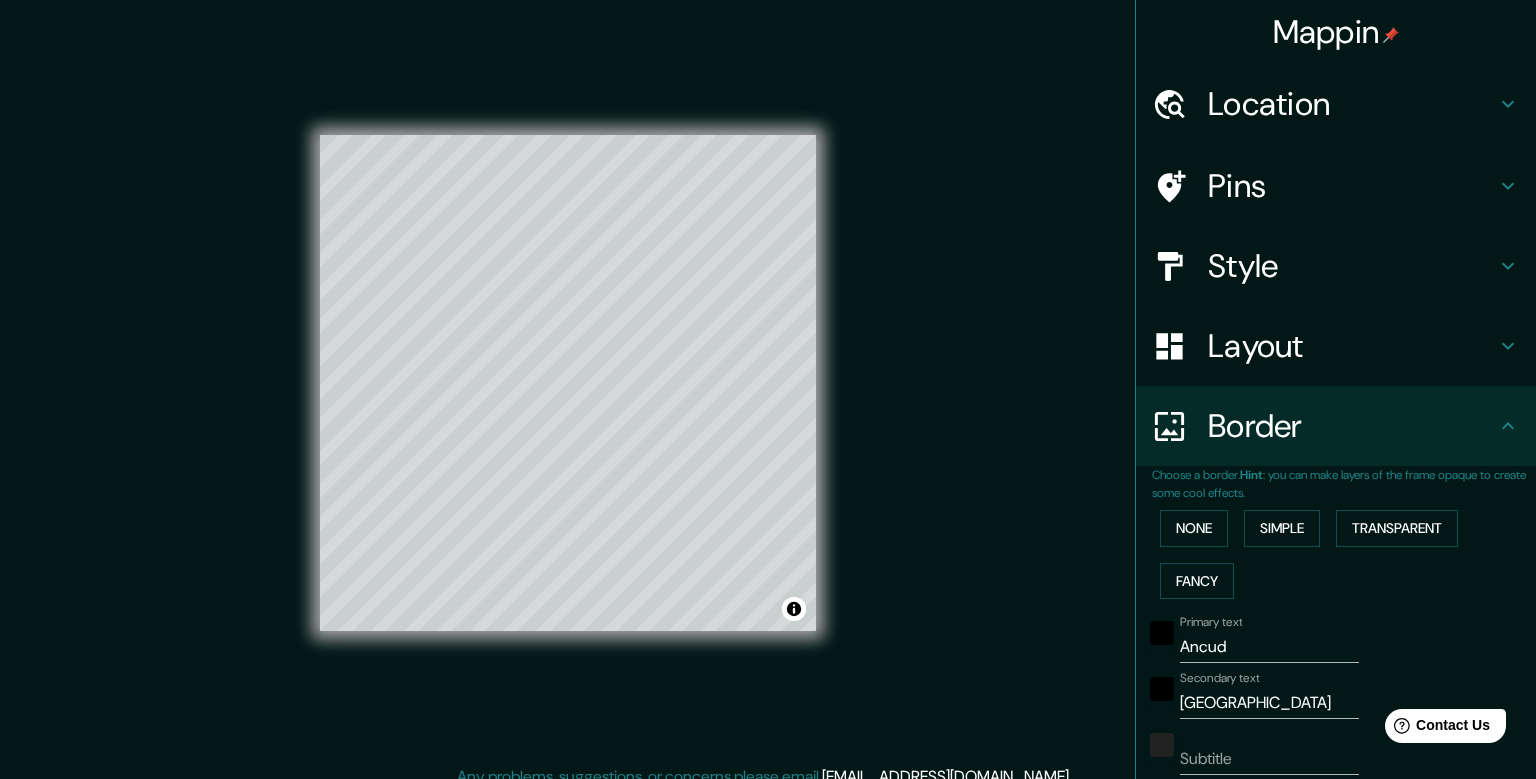 click on "Layout" at bounding box center [1352, 346] 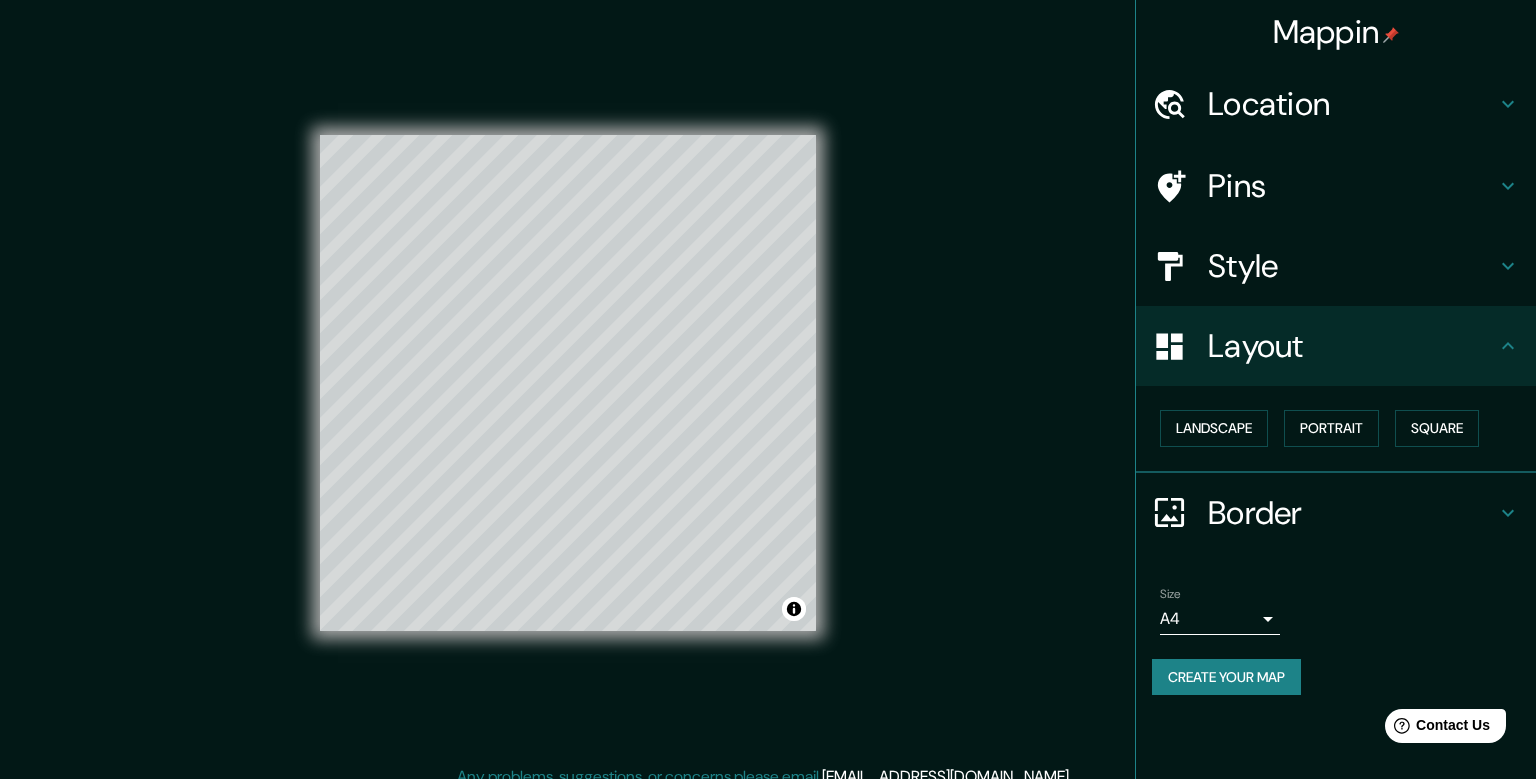 click on "Style" at bounding box center (1336, 266) 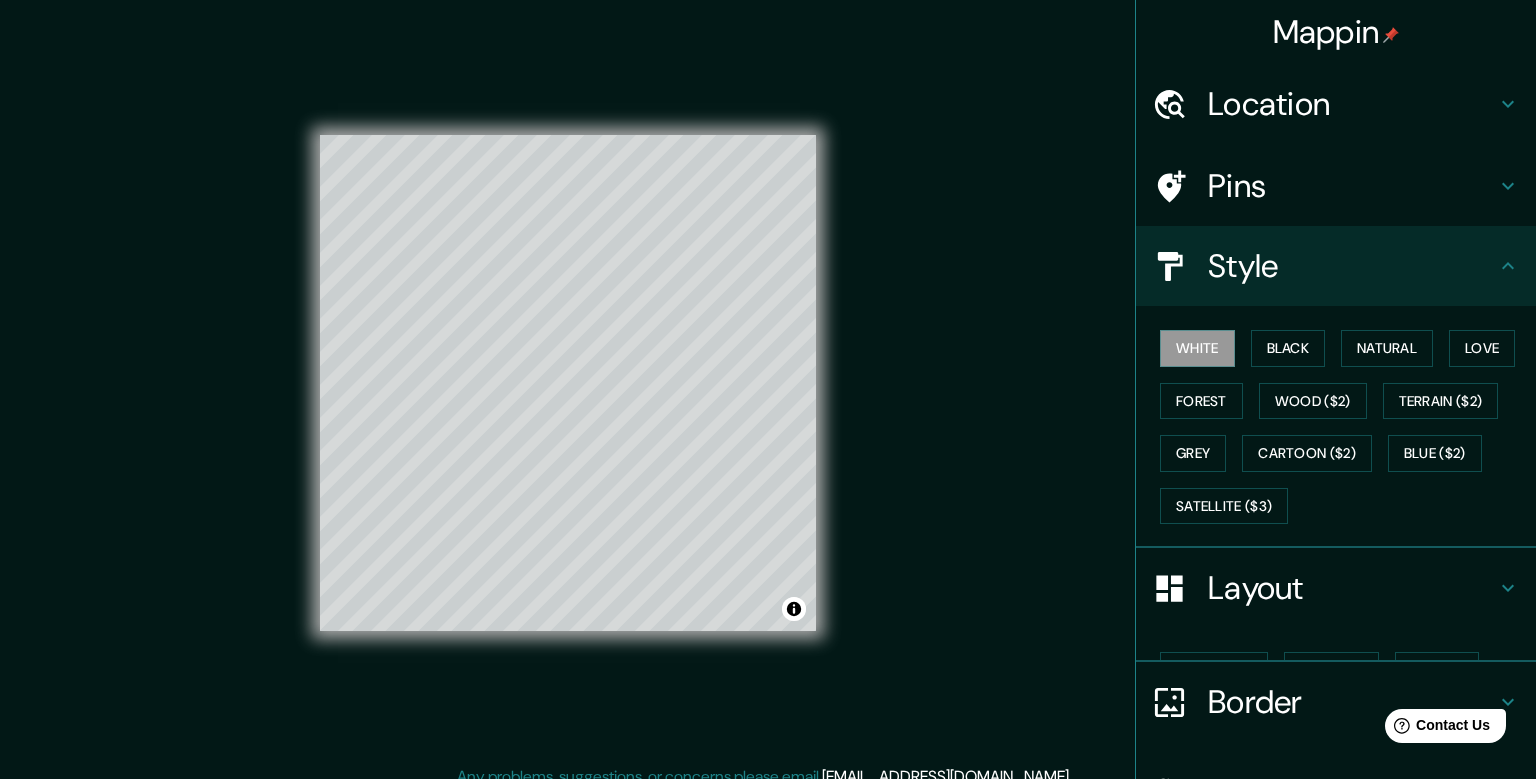 type on "40" 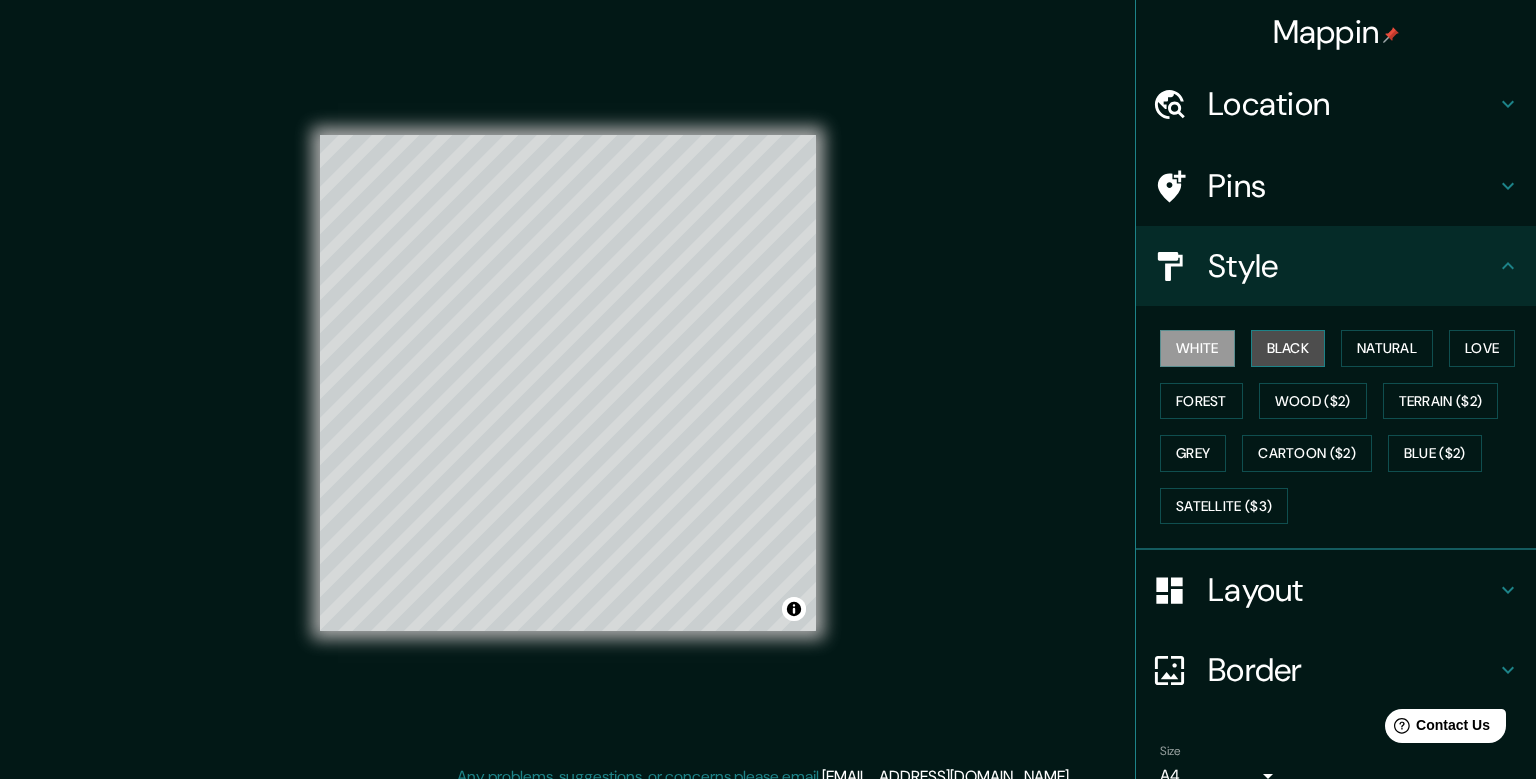 click on "Black" at bounding box center [1288, 348] 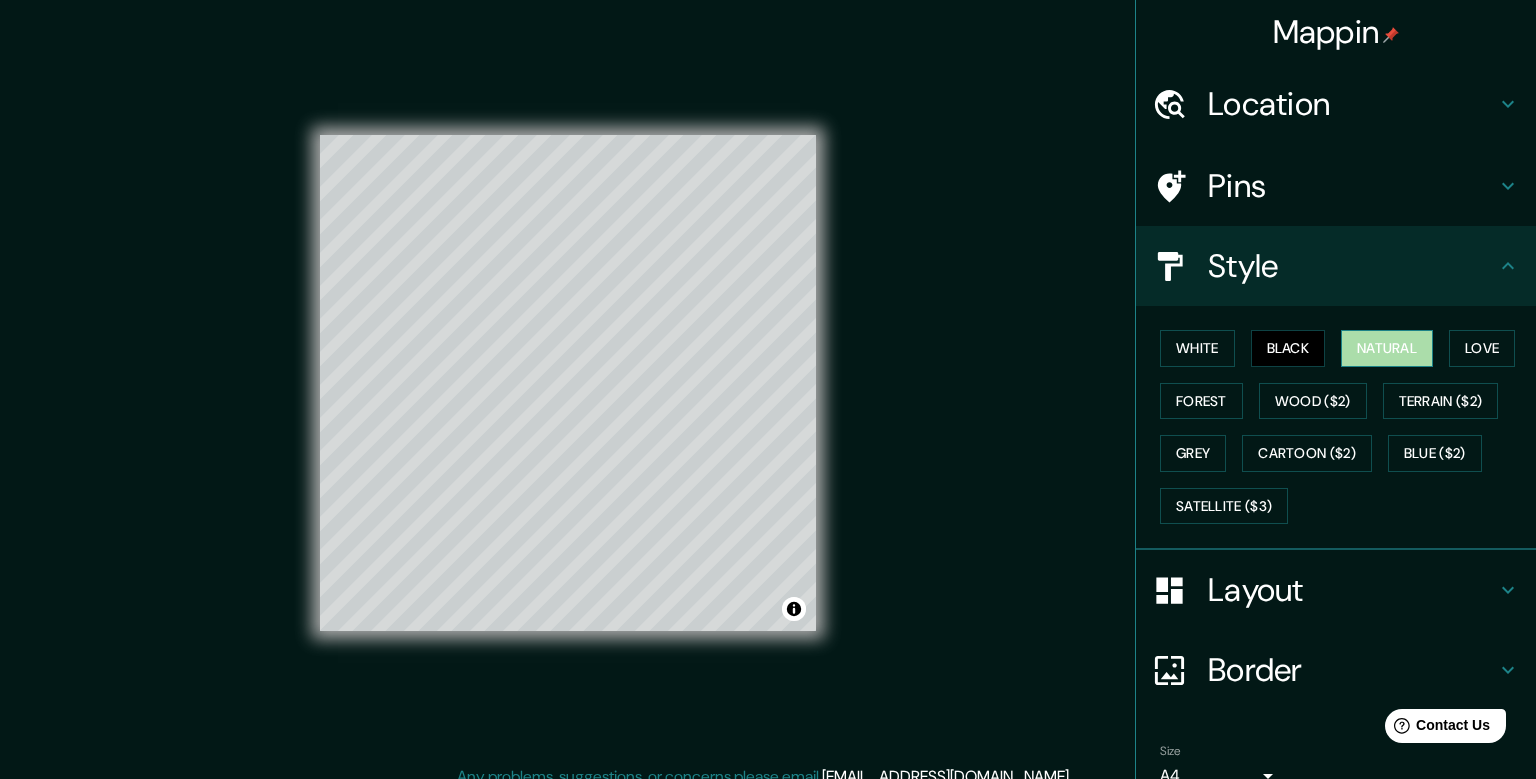 click on "Natural" at bounding box center [1387, 348] 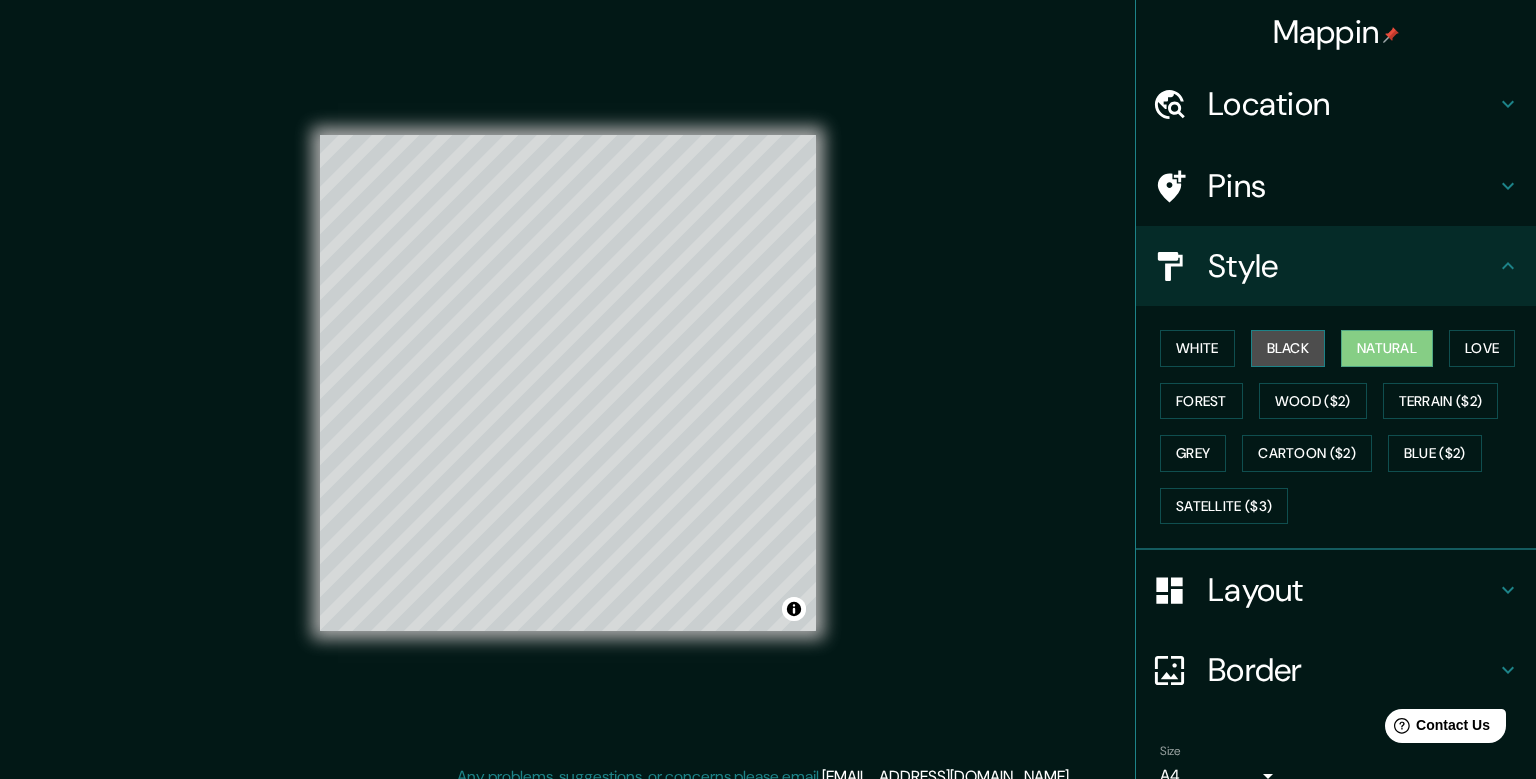 click on "Black" at bounding box center [1288, 348] 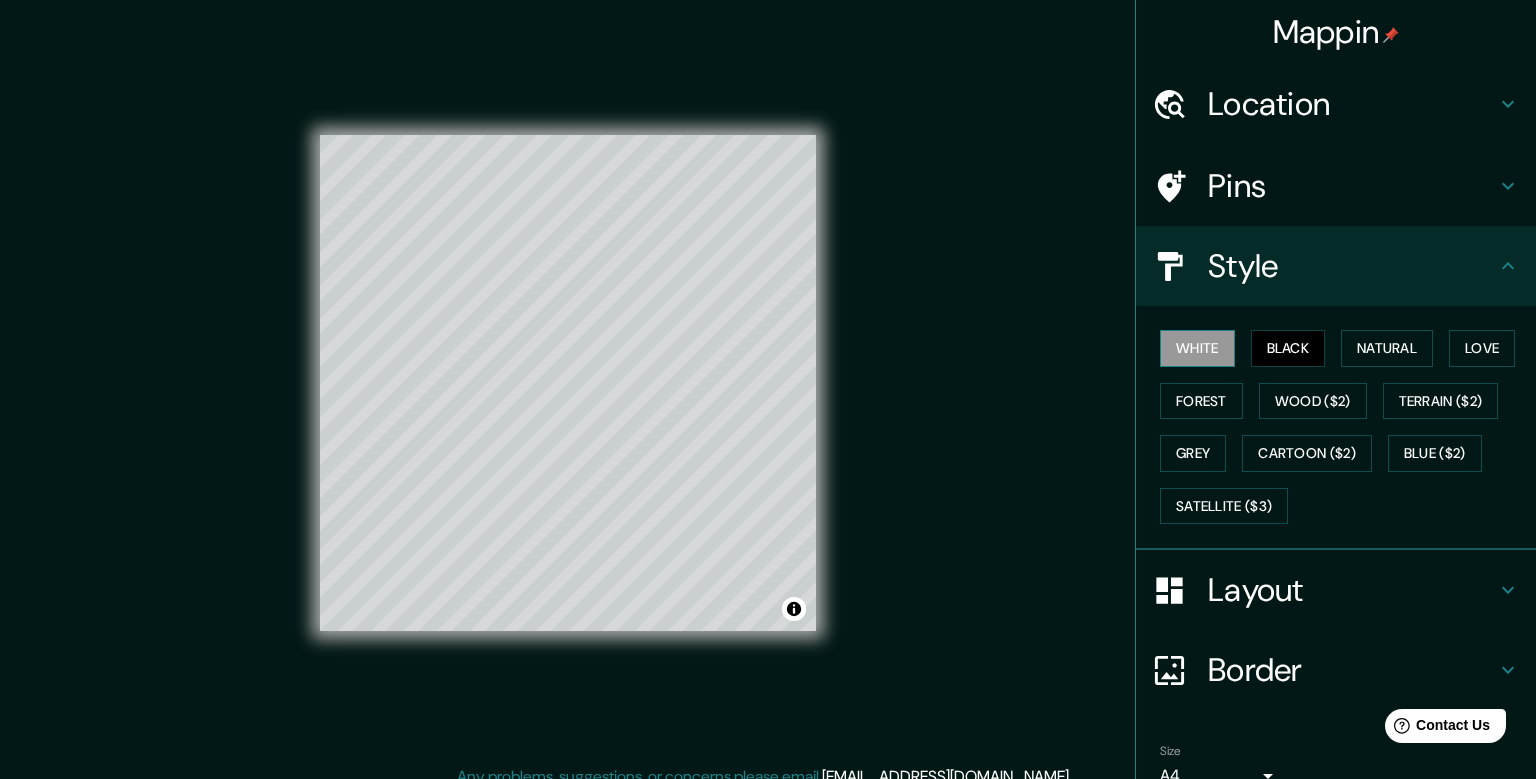 click on "White" at bounding box center [1197, 348] 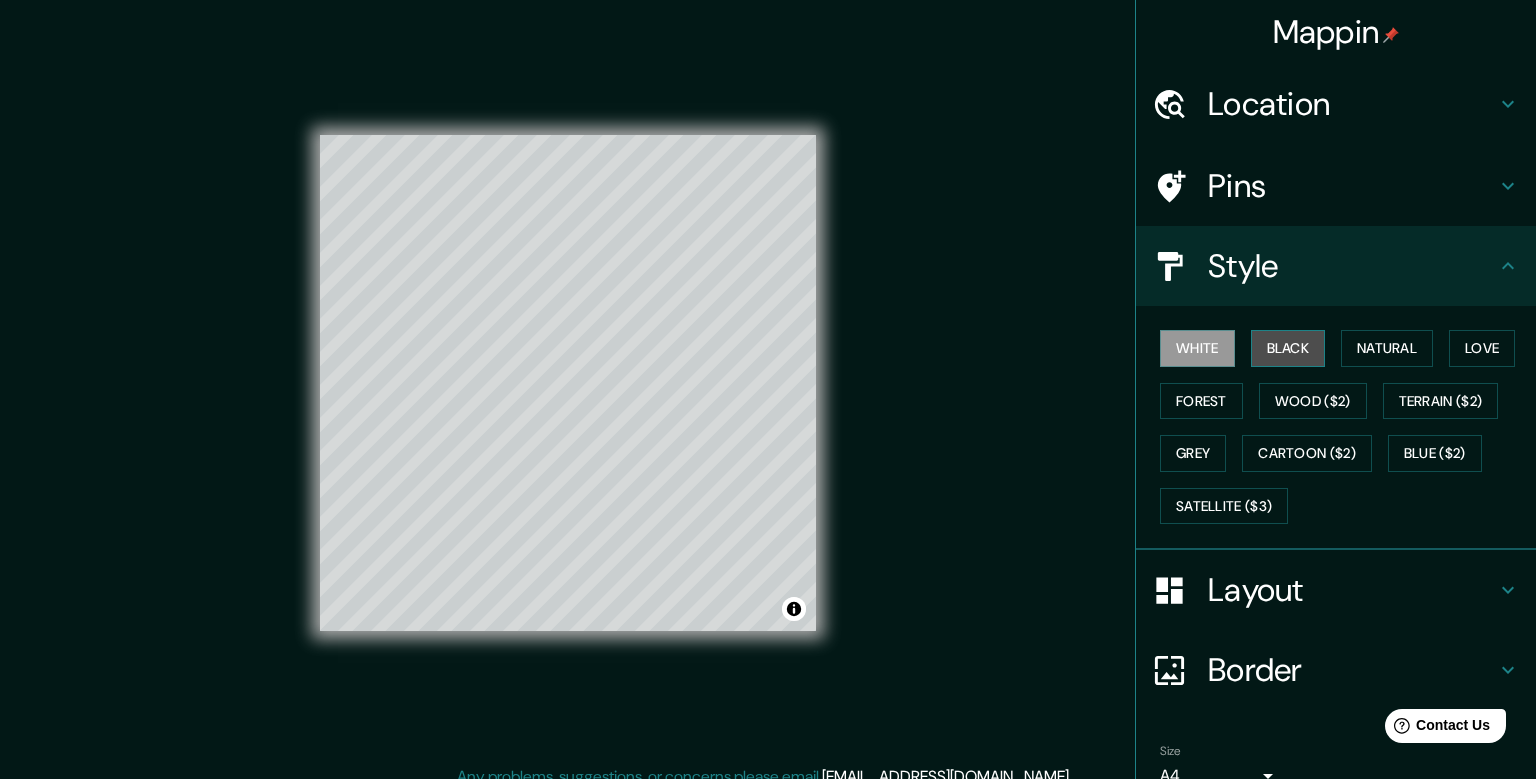 click on "Black" at bounding box center [1288, 348] 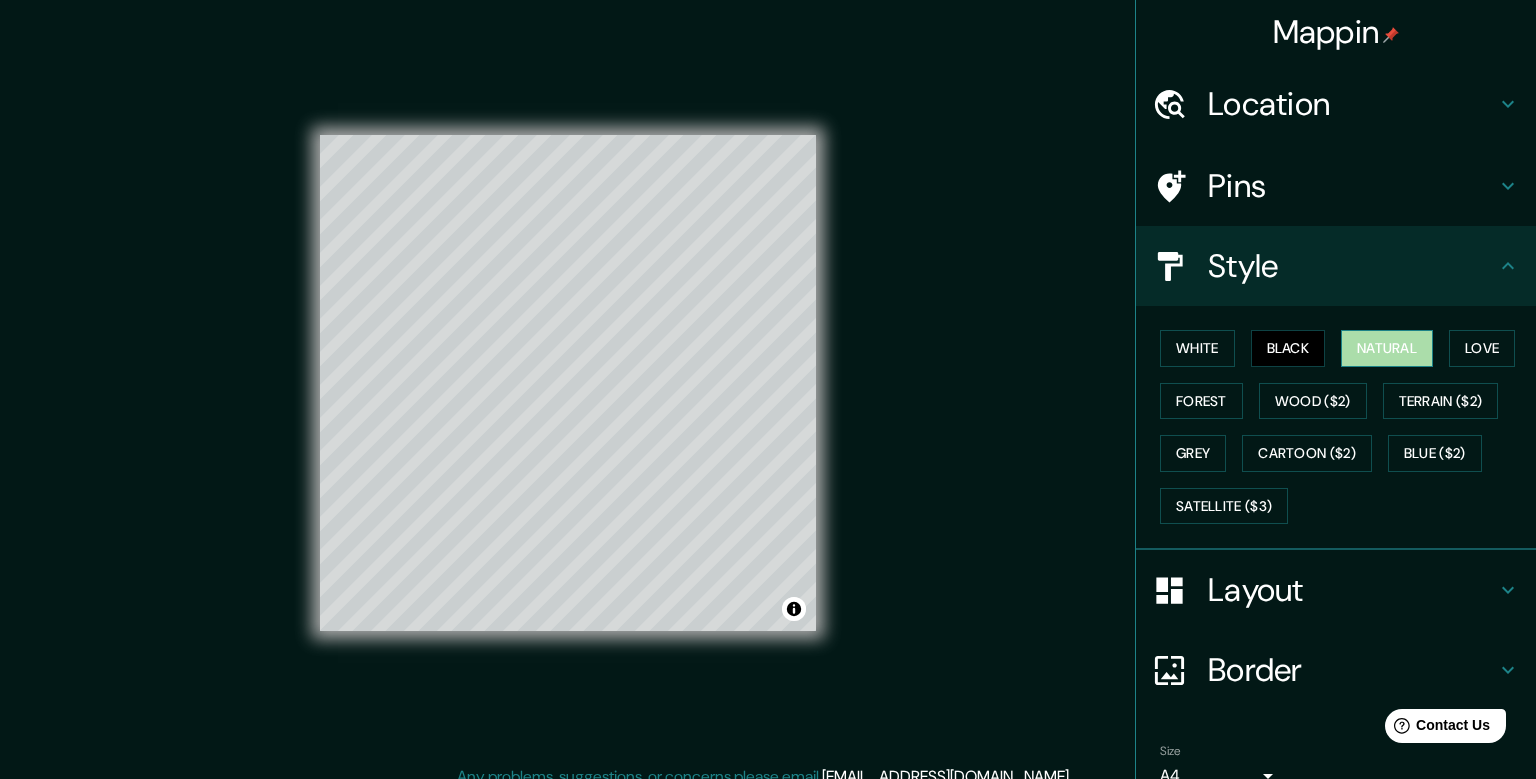 click on "Natural" at bounding box center (1387, 348) 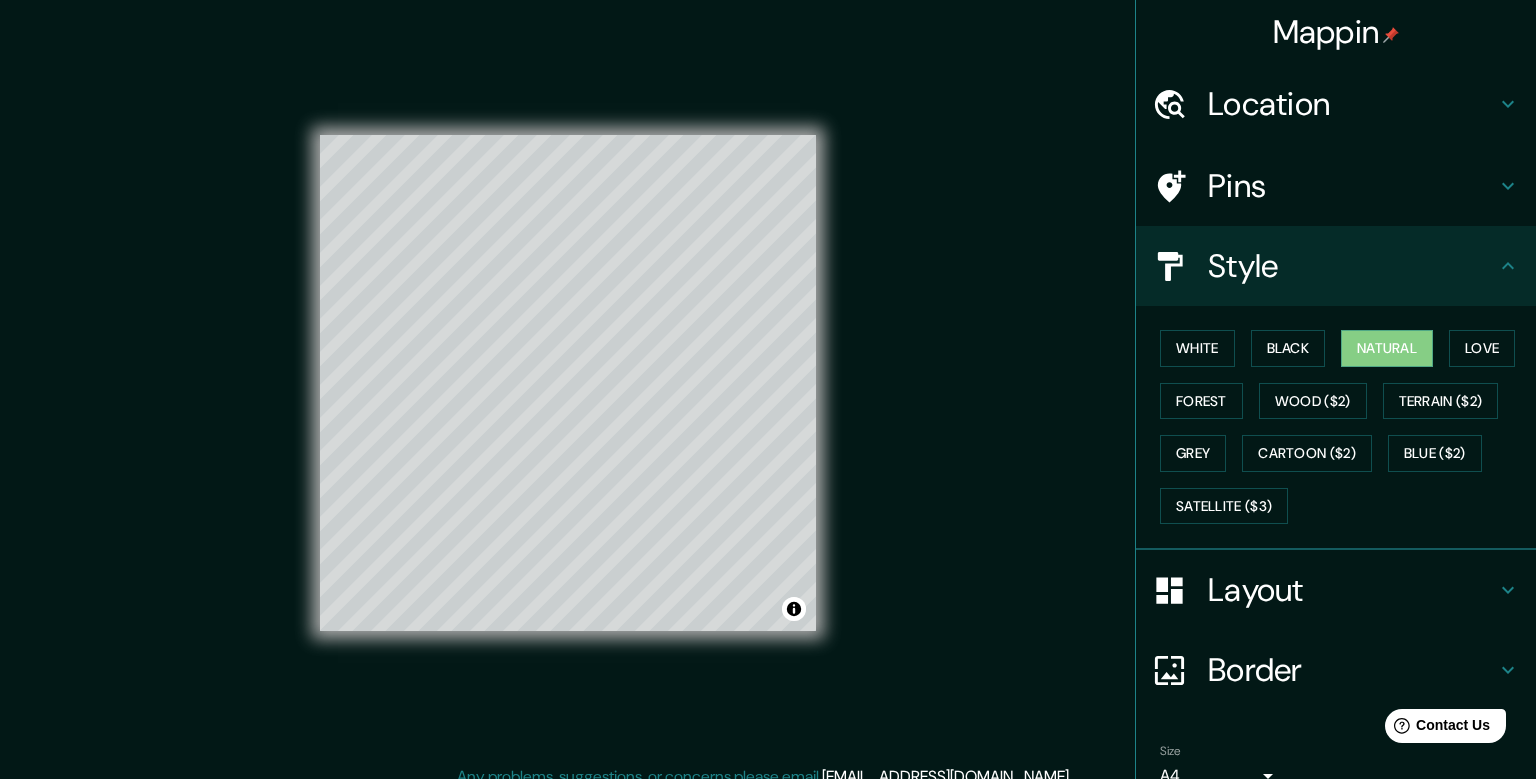 type 